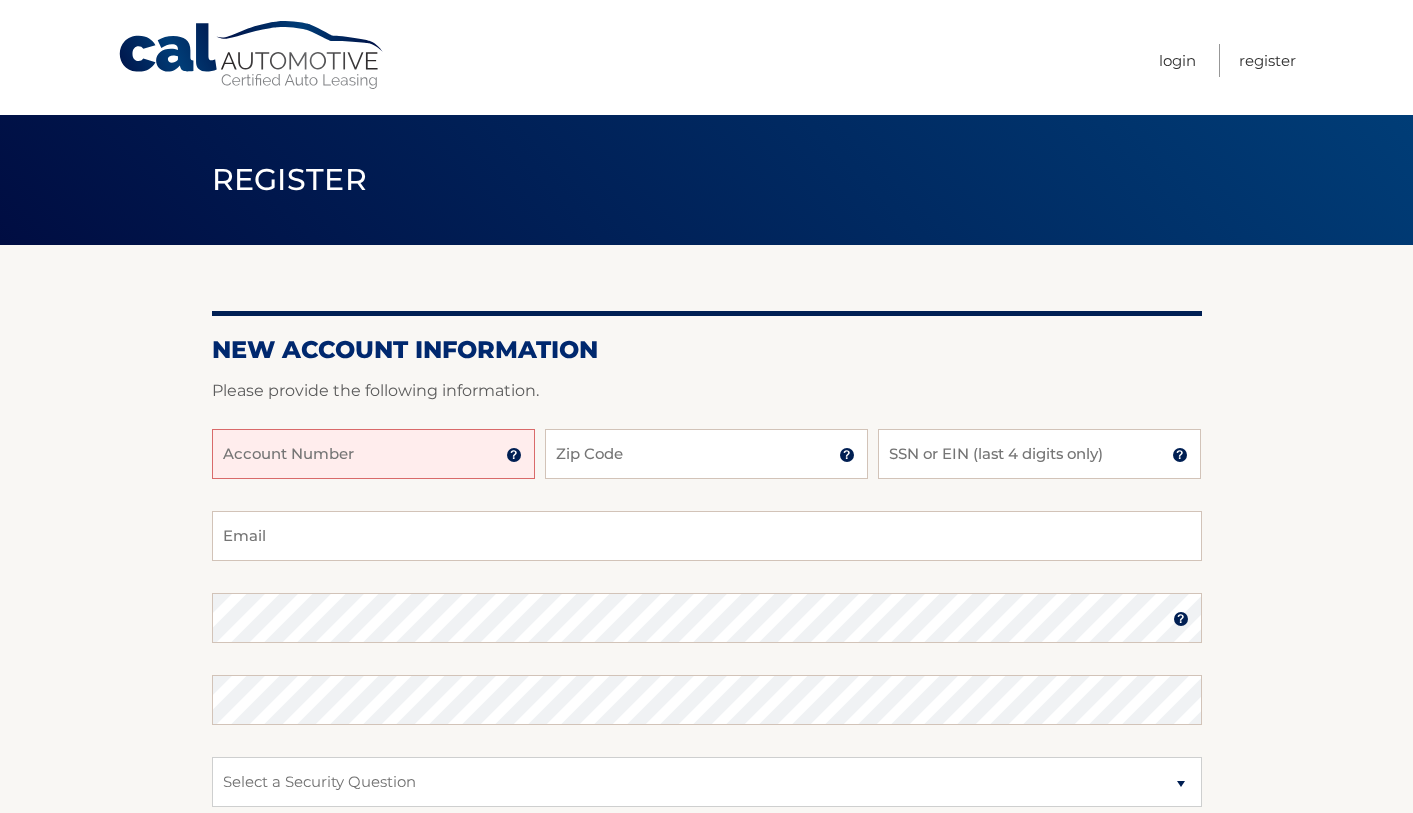 scroll, scrollTop: 0, scrollLeft: 0, axis: both 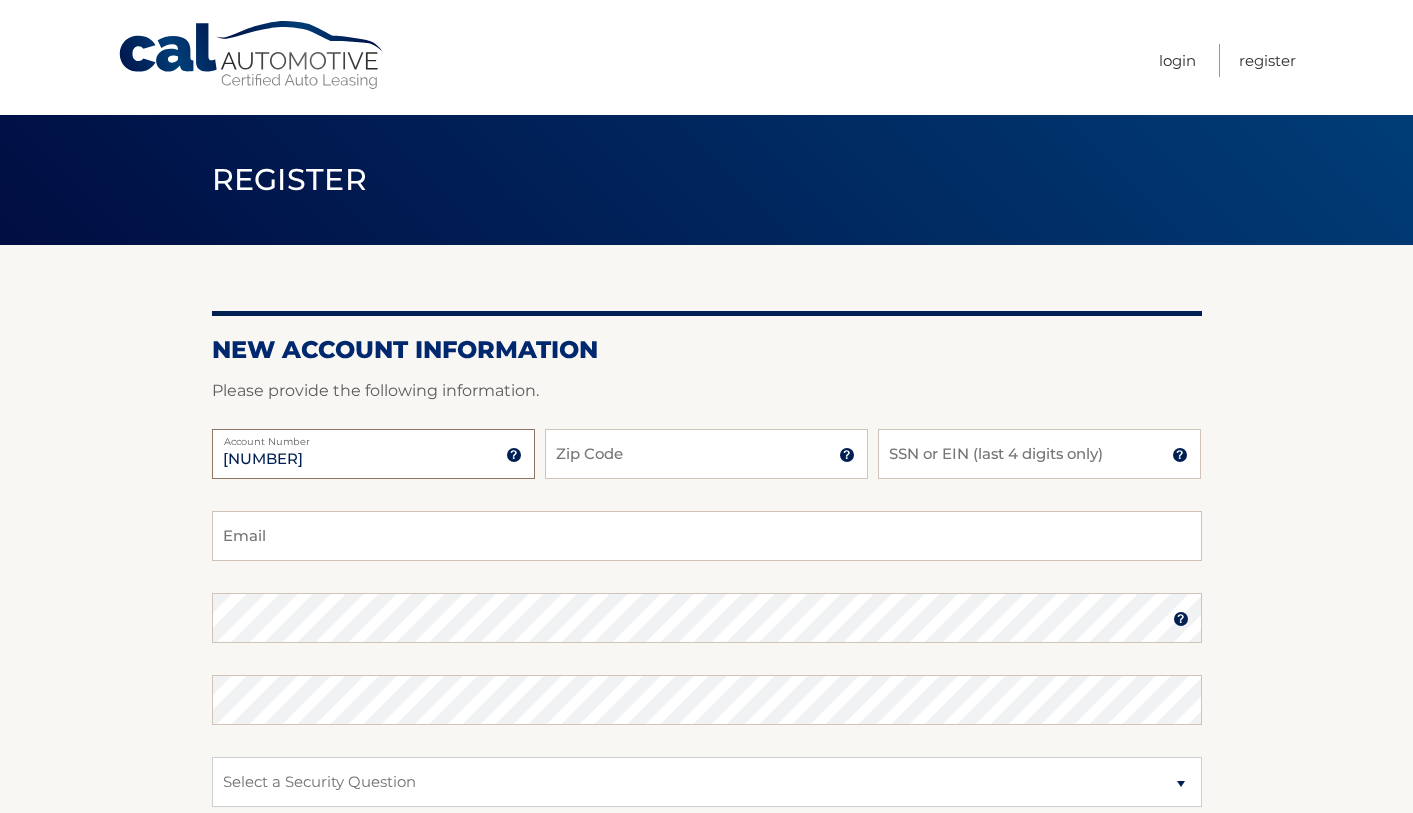 type on "44455972691" 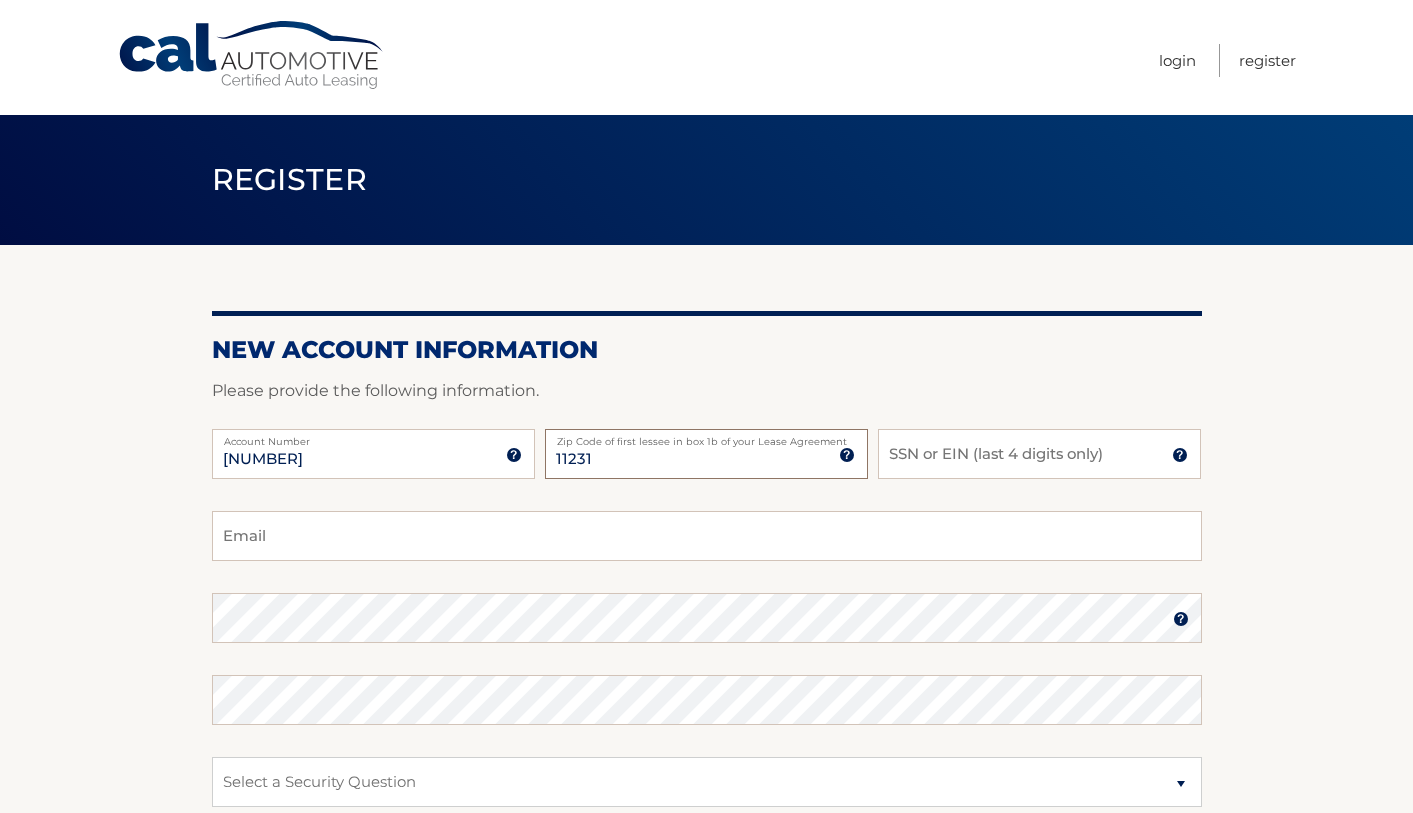 type on "11231" 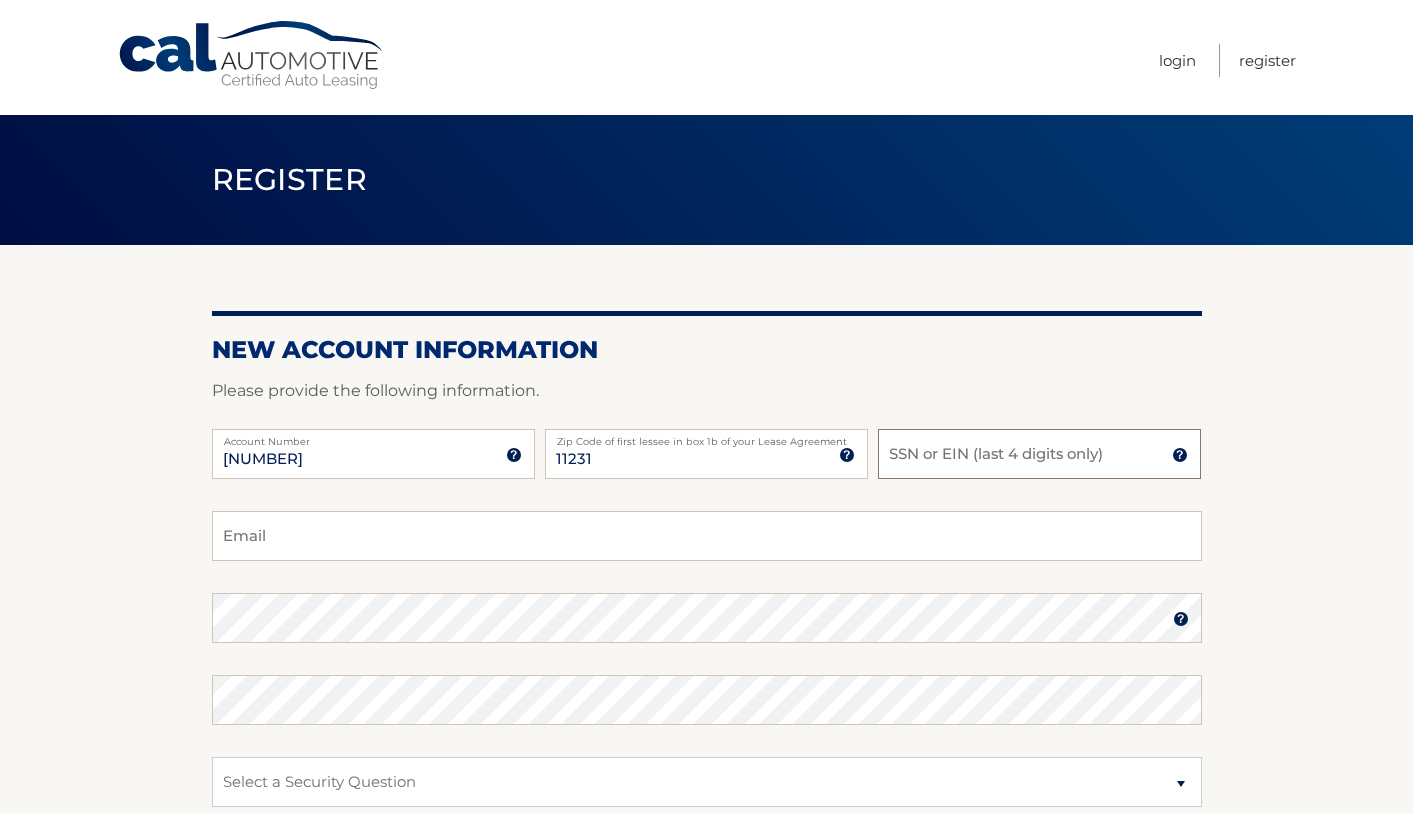 click on "SSN or EIN (last 4 digits only)" at bounding box center [1039, 454] 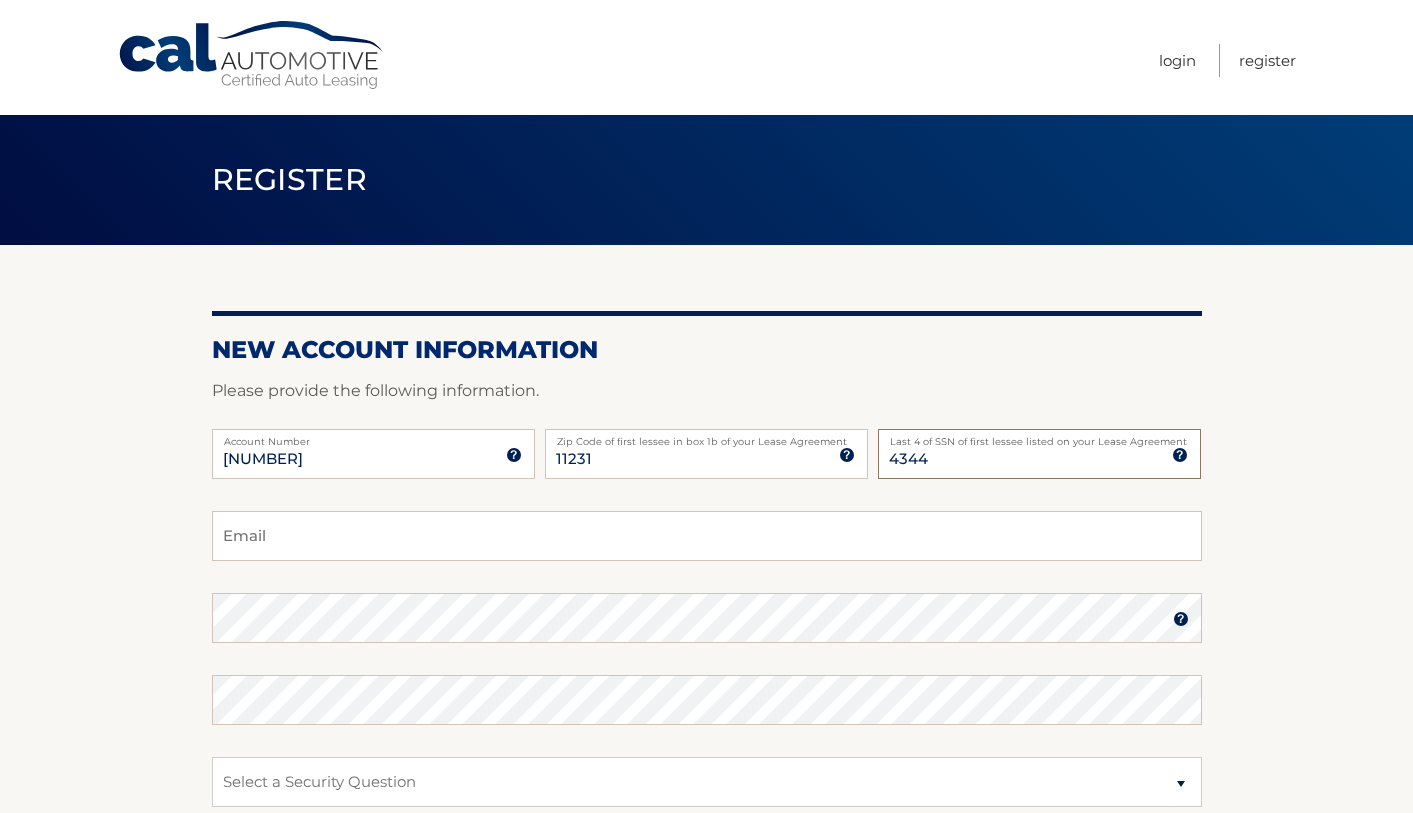 type on "4344" 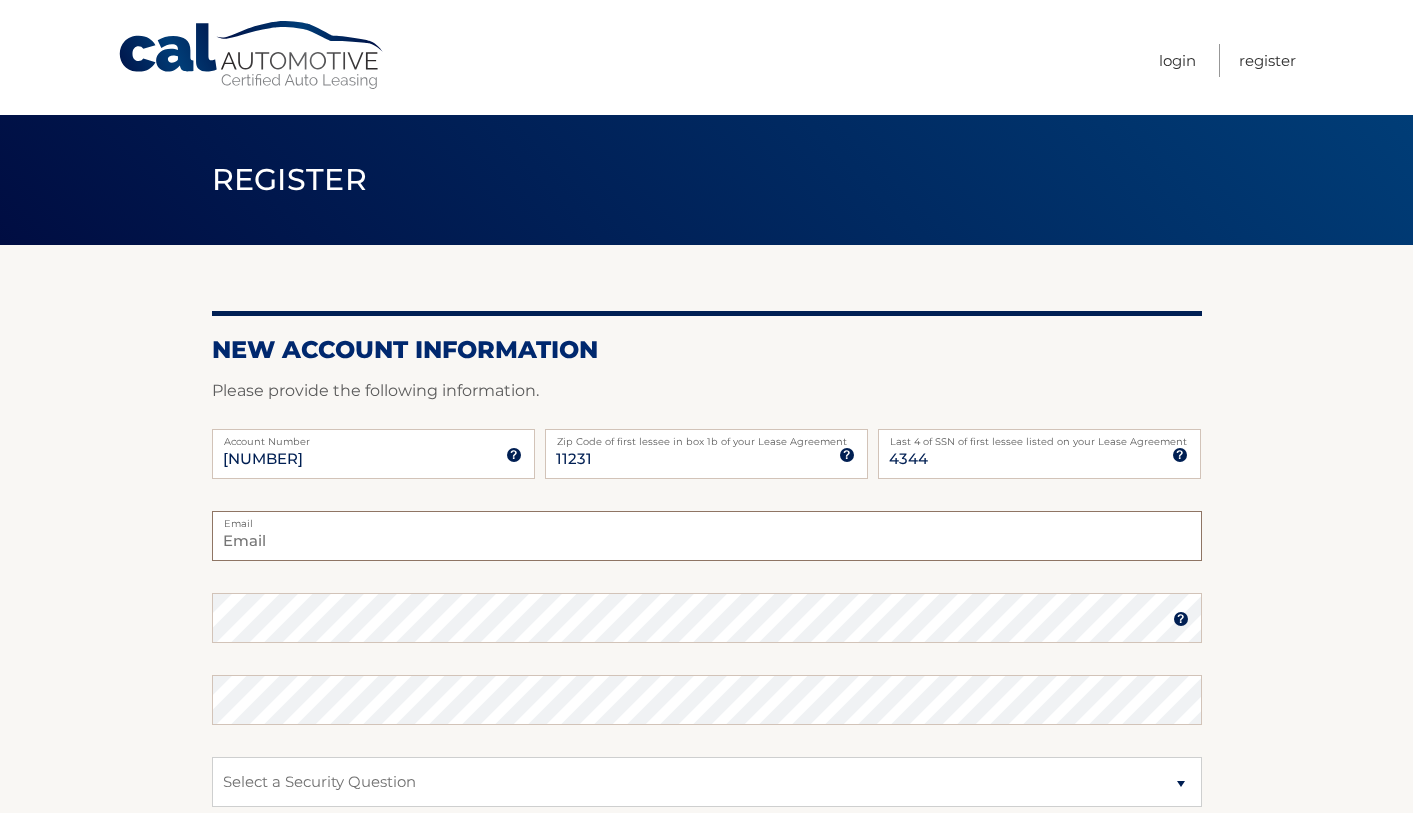type on "chrislisick@me.com" 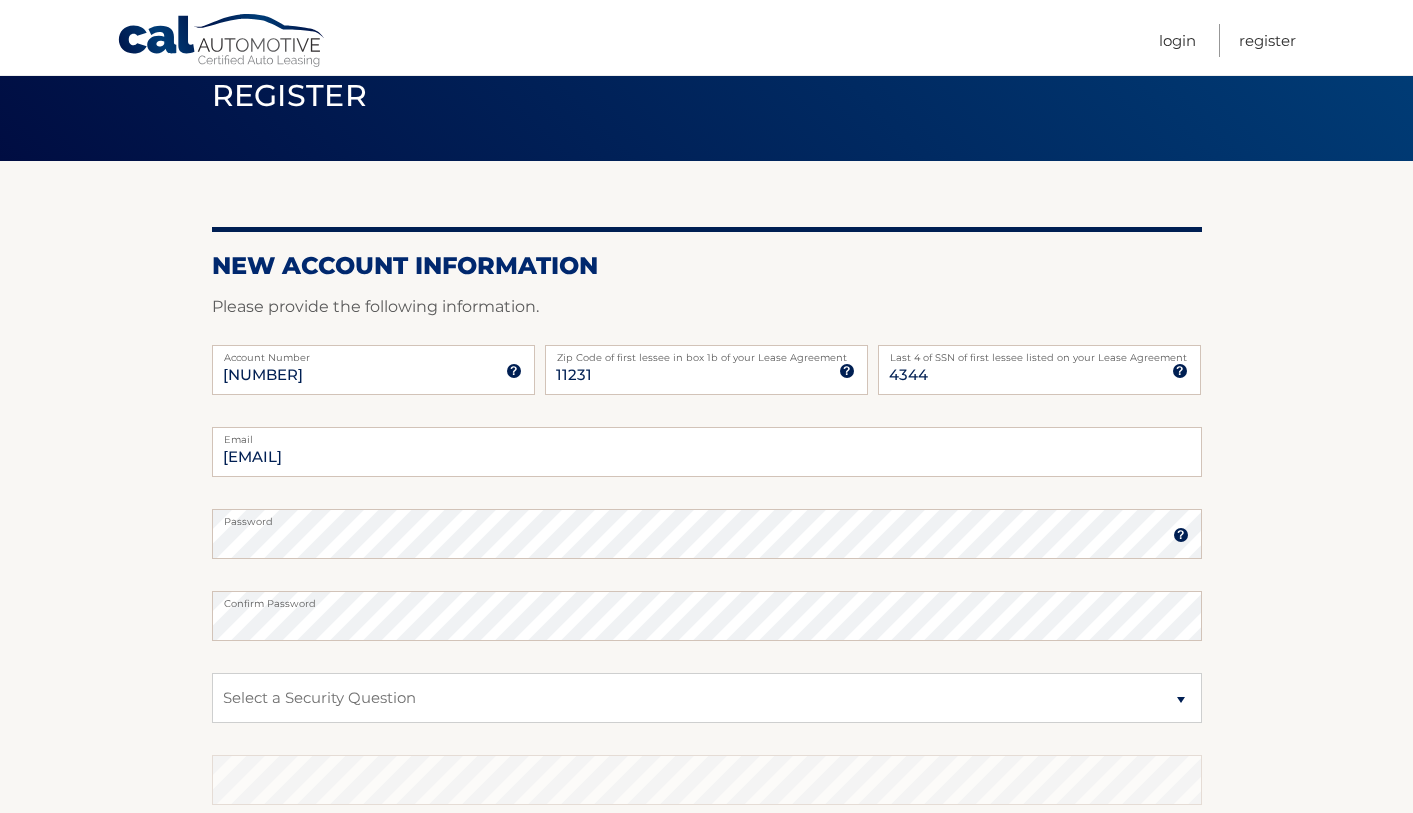 scroll, scrollTop: 85, scrollLeft: 0, axis: vertical 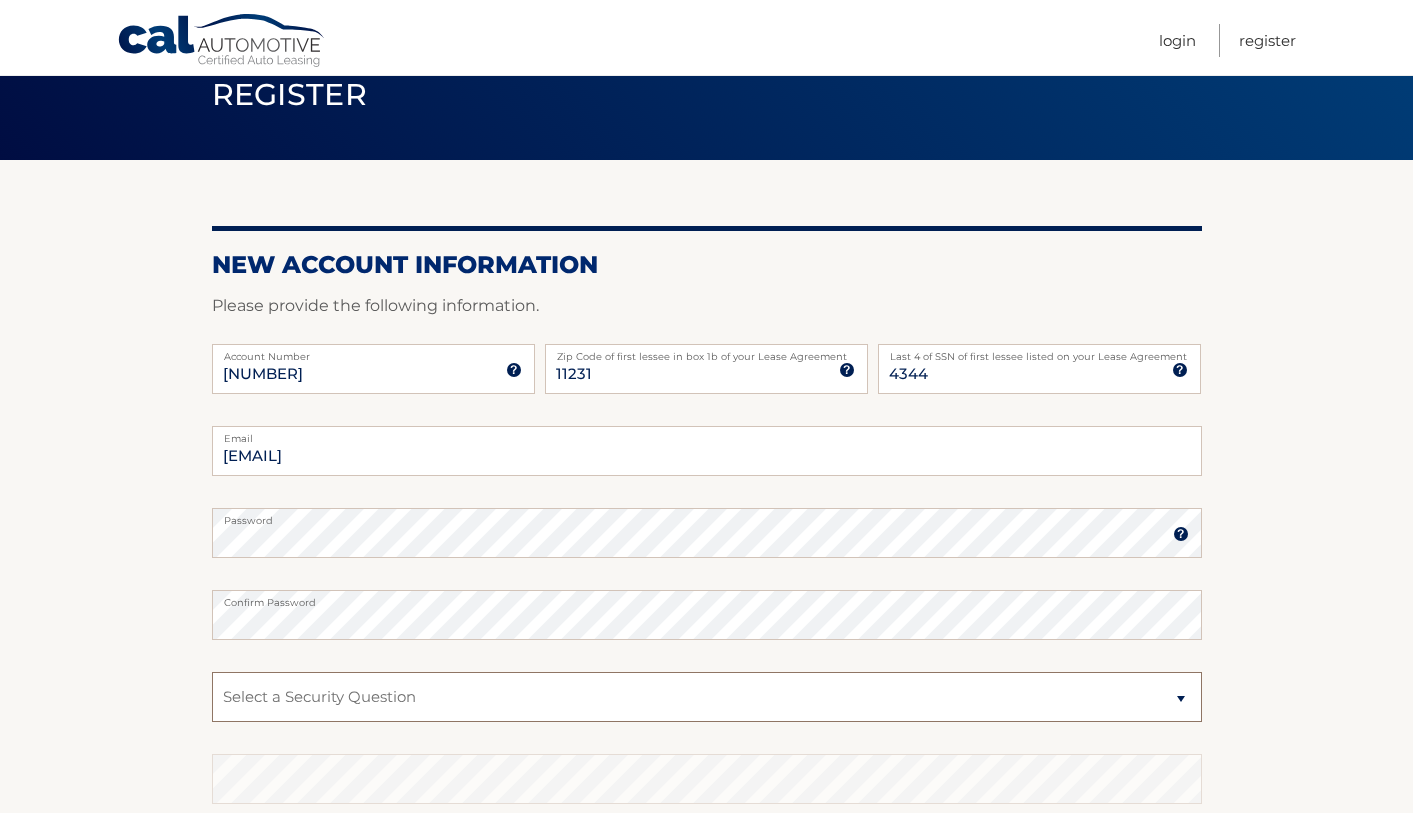 select on "1" 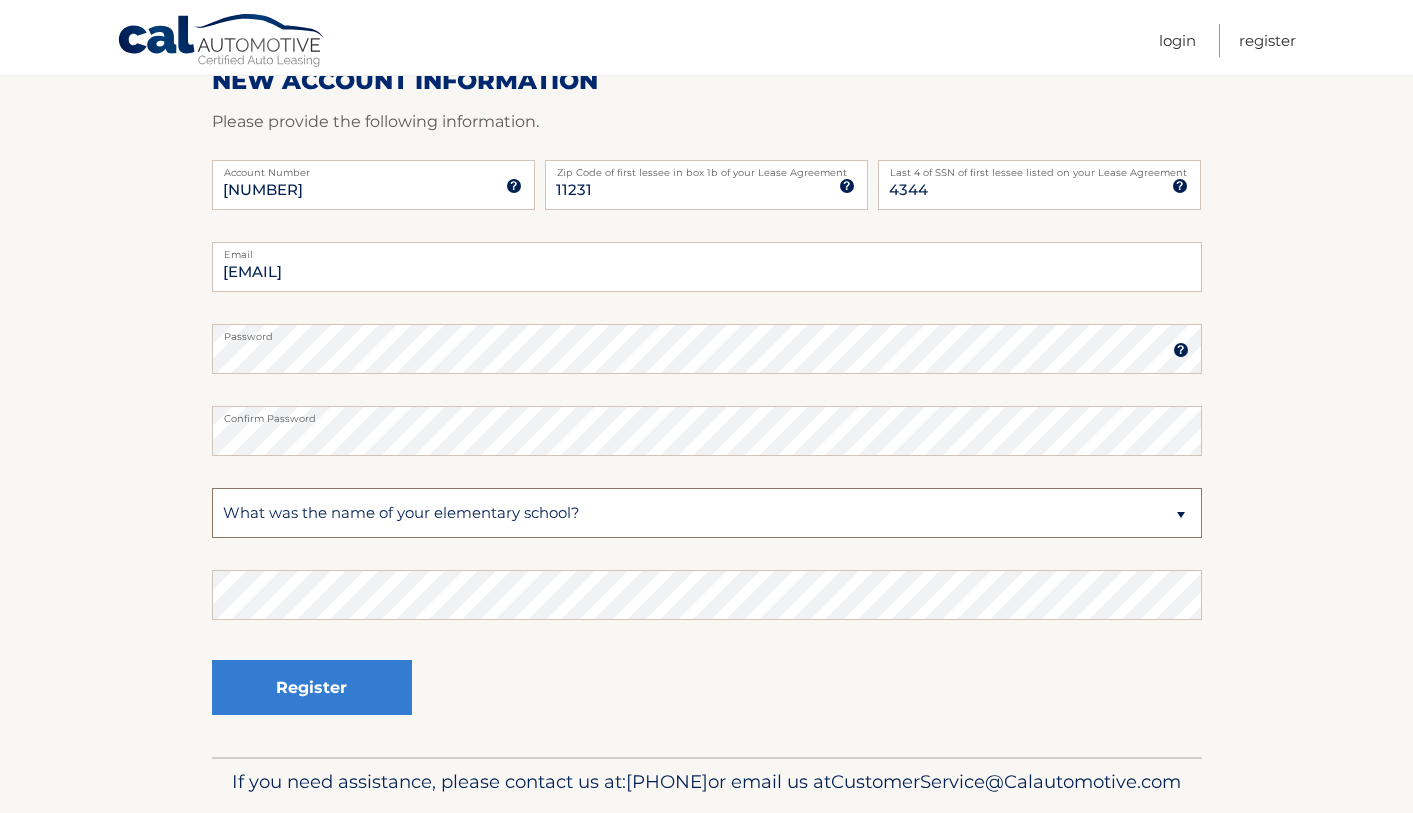 scroll, scrollTop: 283, scrollLeft: 0, axis: vertical 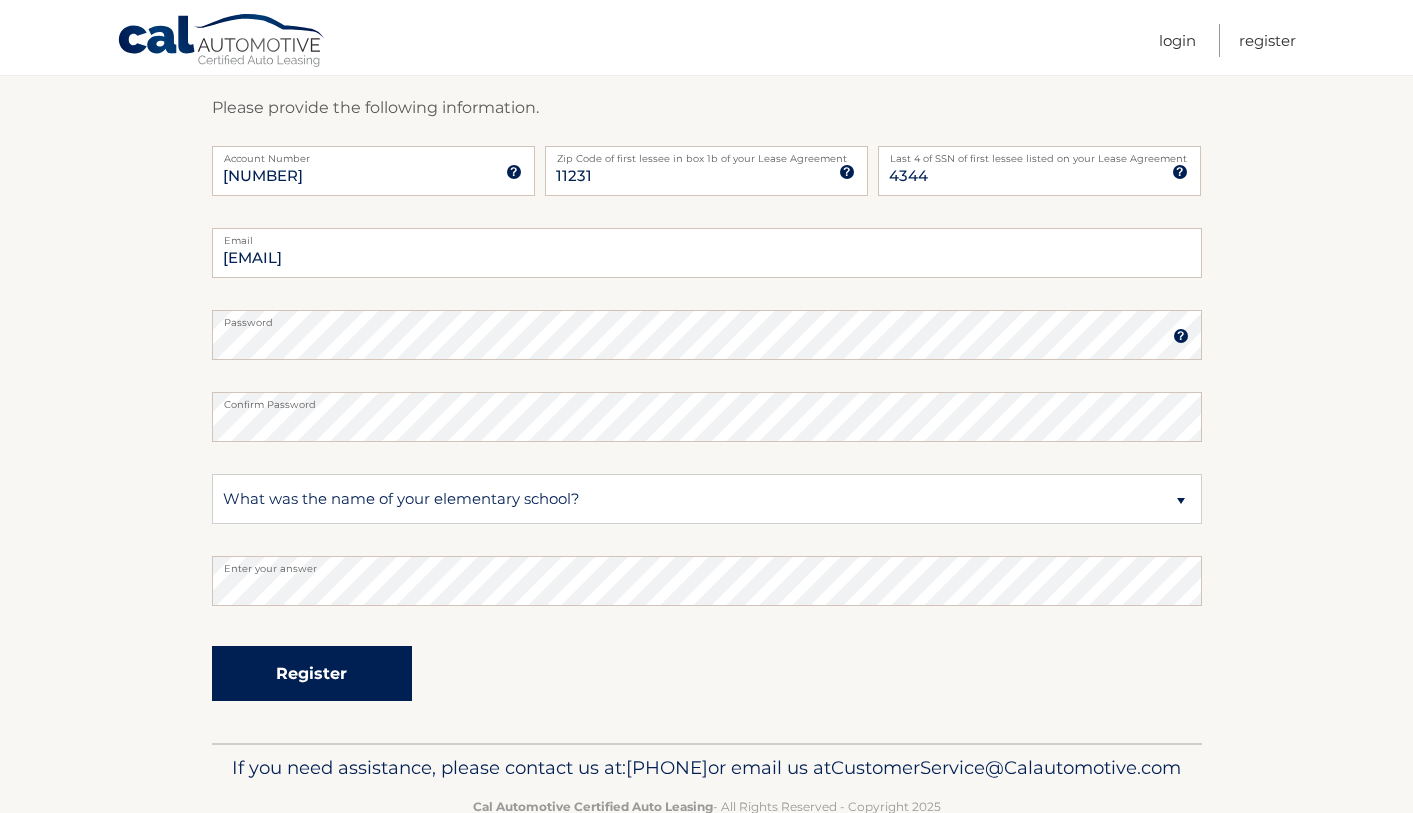 click on "Register" at bounding box center [312, 673] 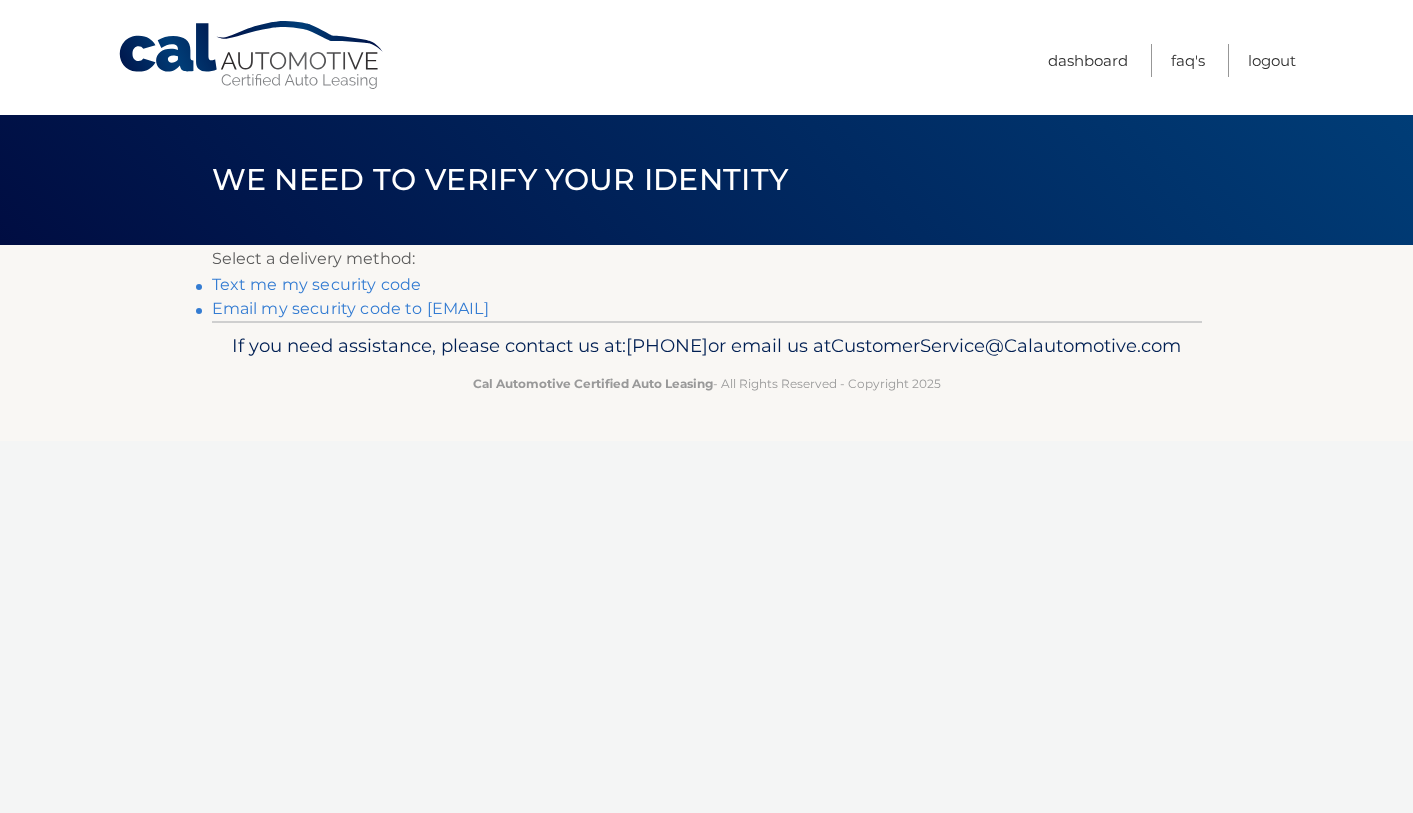 scroll, scrollTop: 0, scrollLeft: 0, axis: both 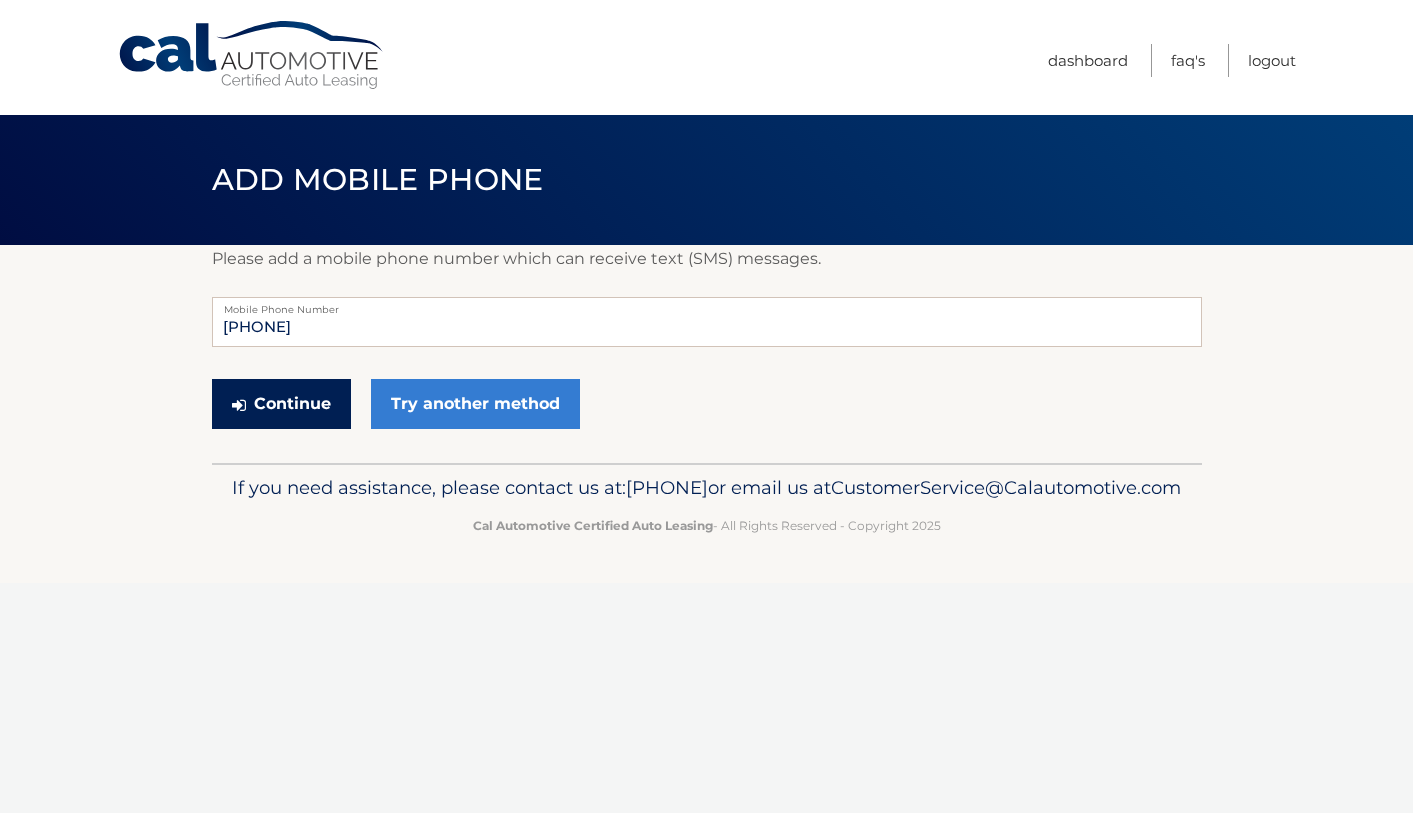 click on "Continue" at bounding box center (281, 404) 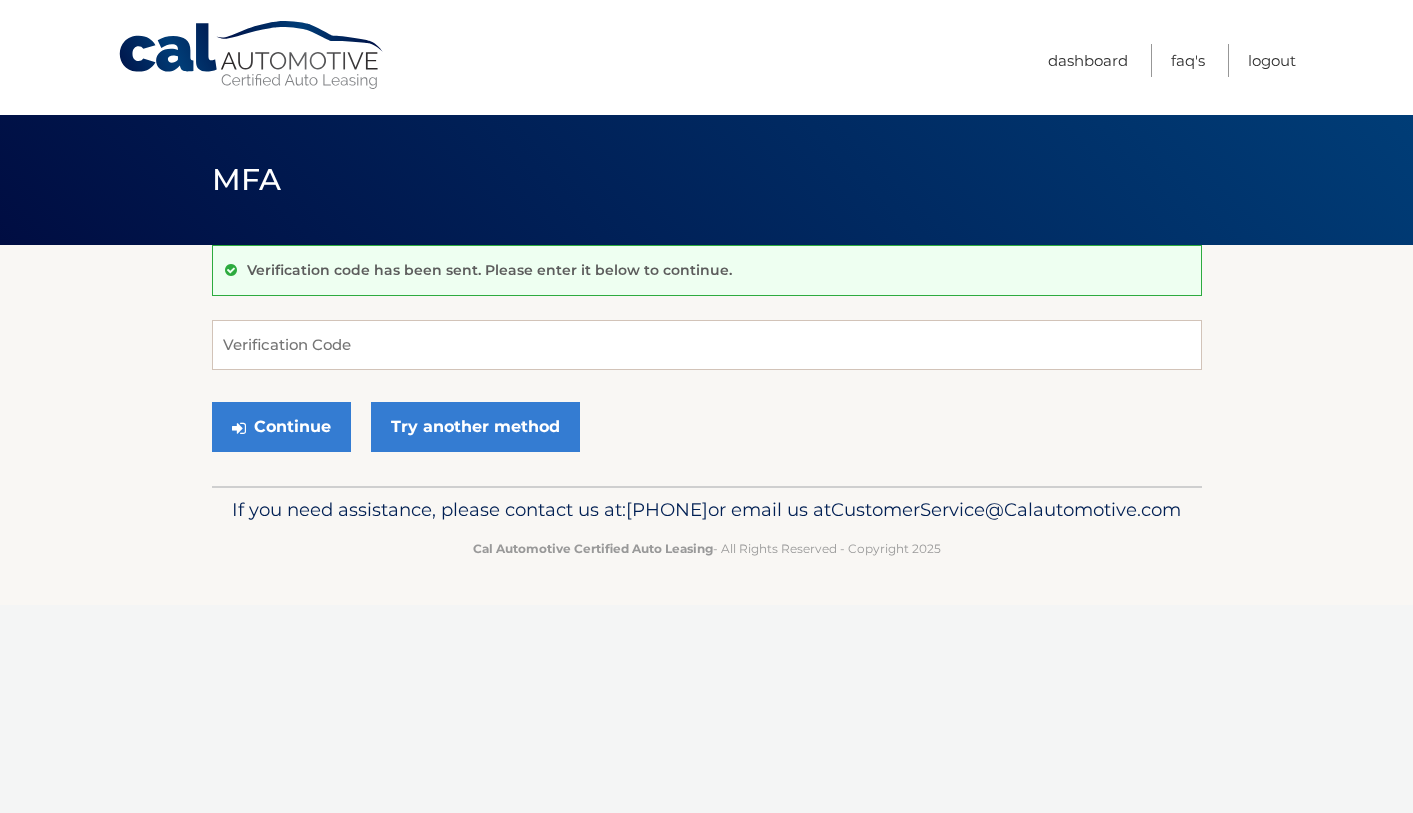 scroll, scrollTop: 0, scrollLeft: 0, axis: both 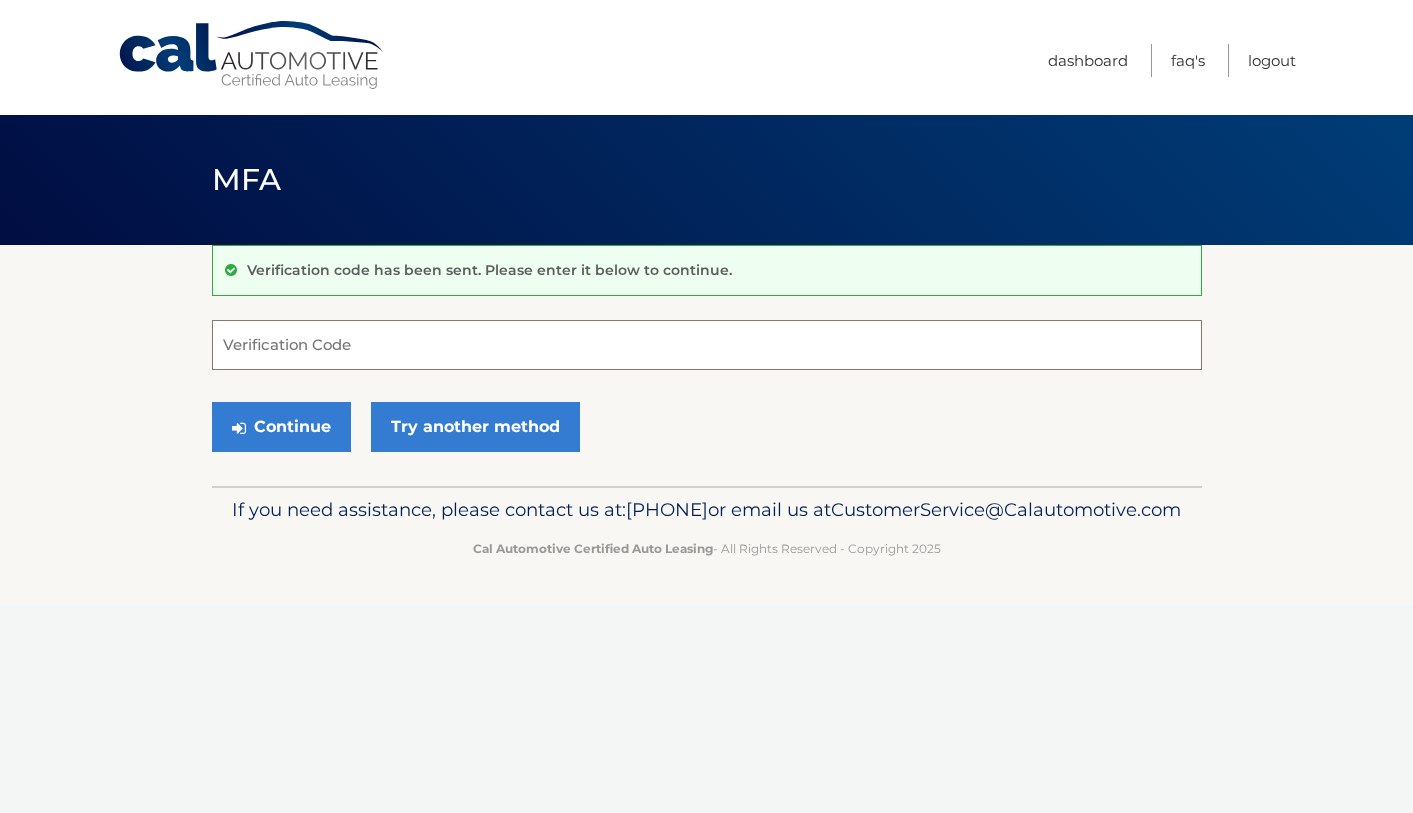 click on "Verification Code" at bounding box center [707, 345] 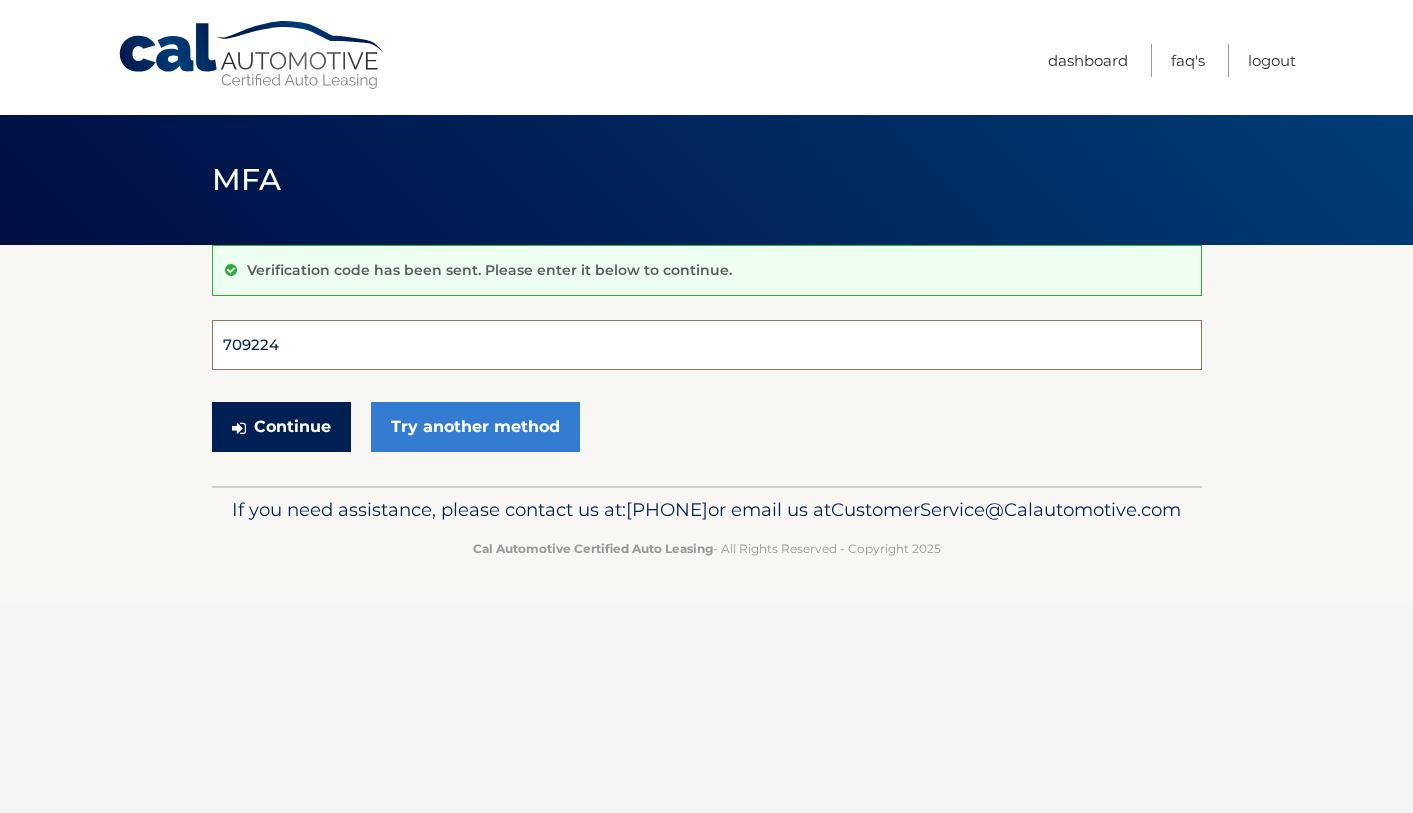 type on "709224" 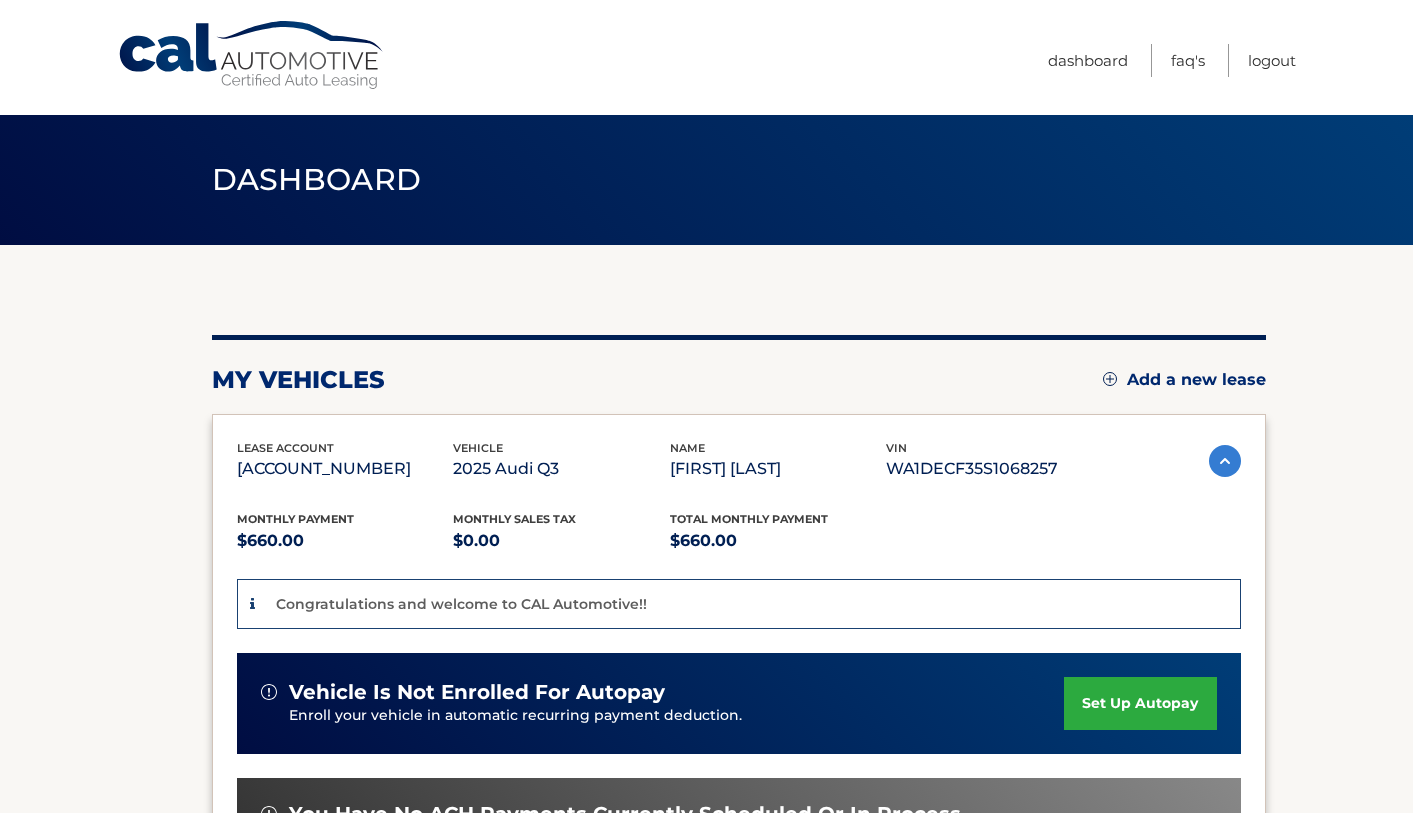 scroll, scrollTop: 0, scrollLeft: 0, axis: both 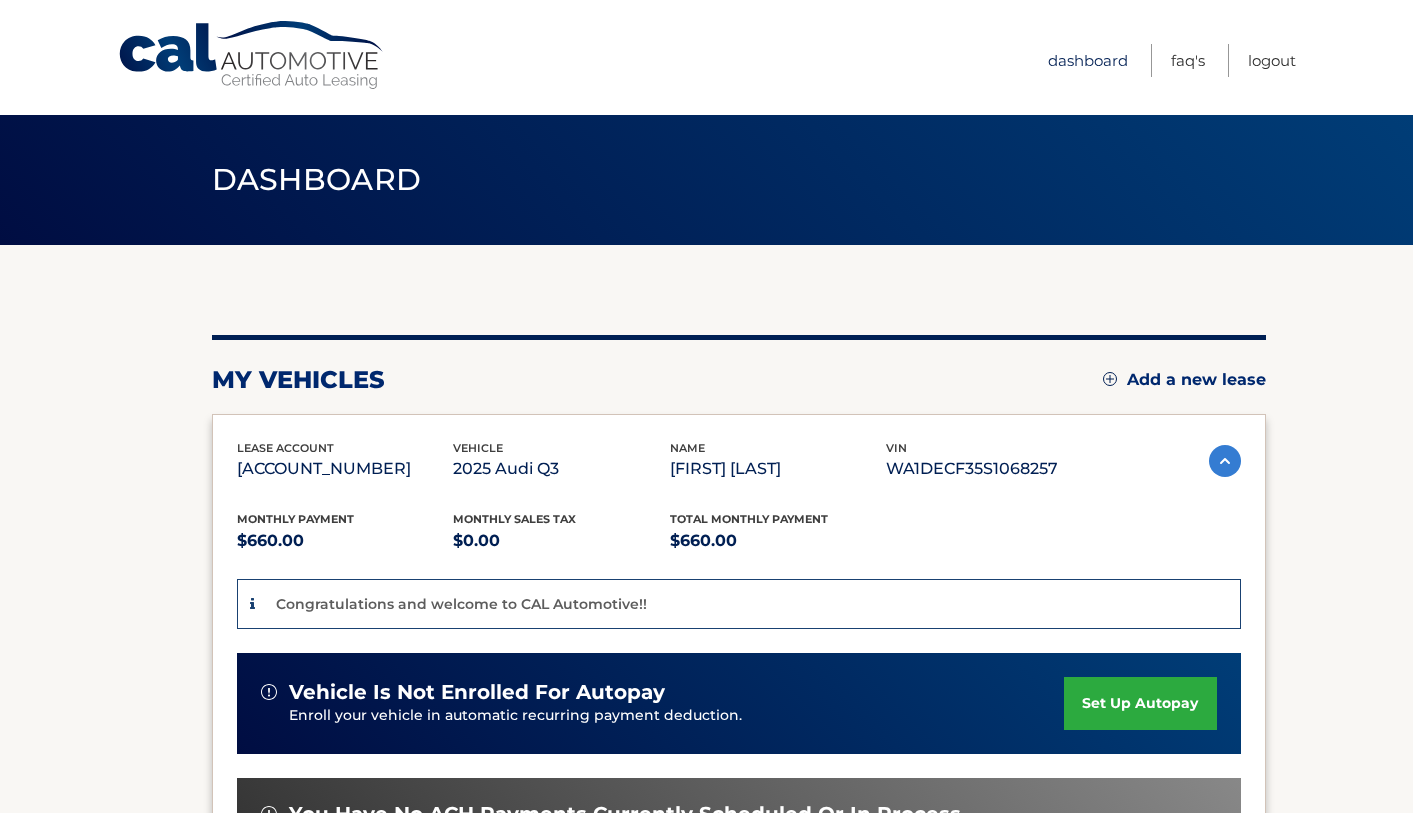 click on "Dashboard" at bounding box center (1088, 60) 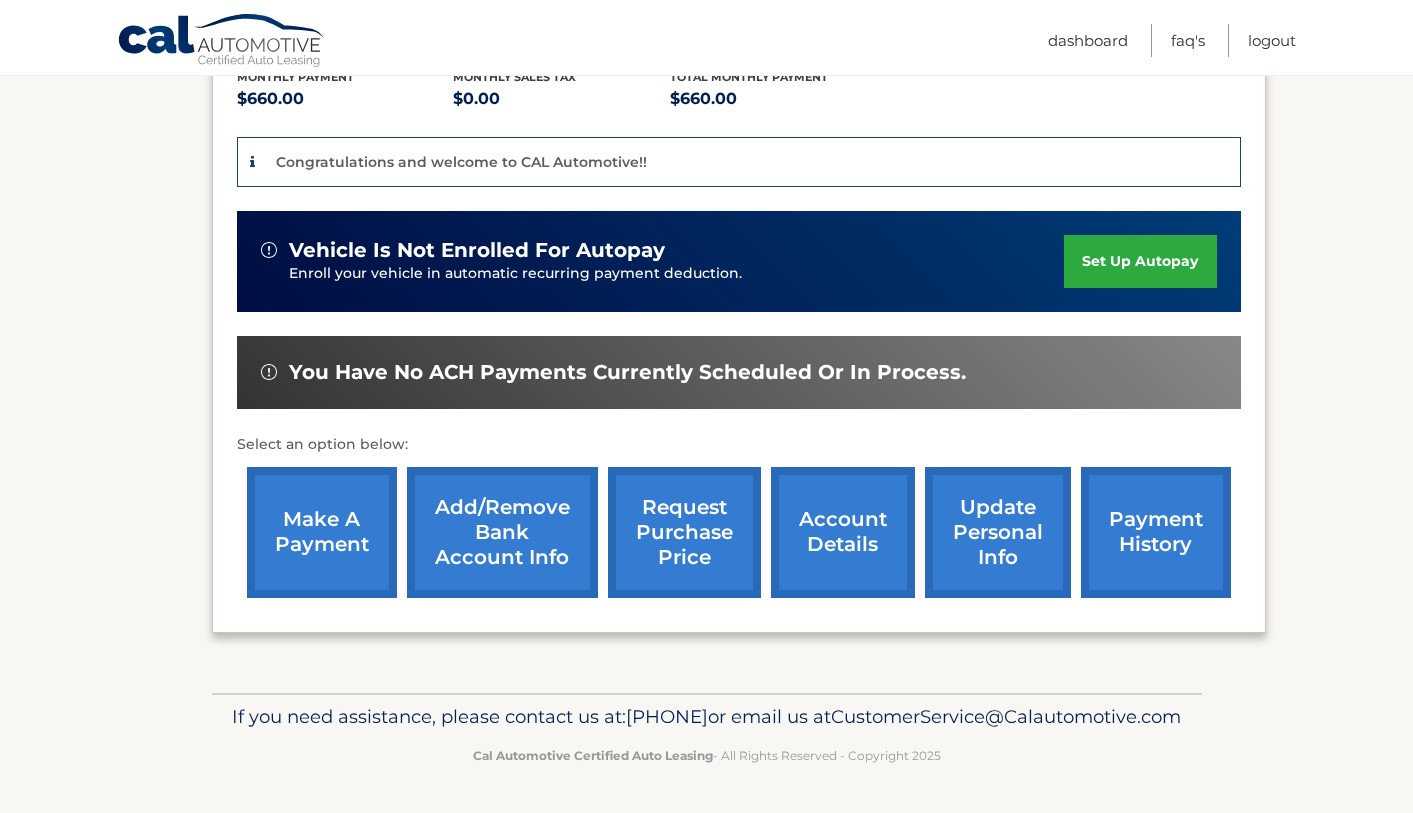 scroll, scrollTop: 468, scrollLeft: 0, axis: vertical 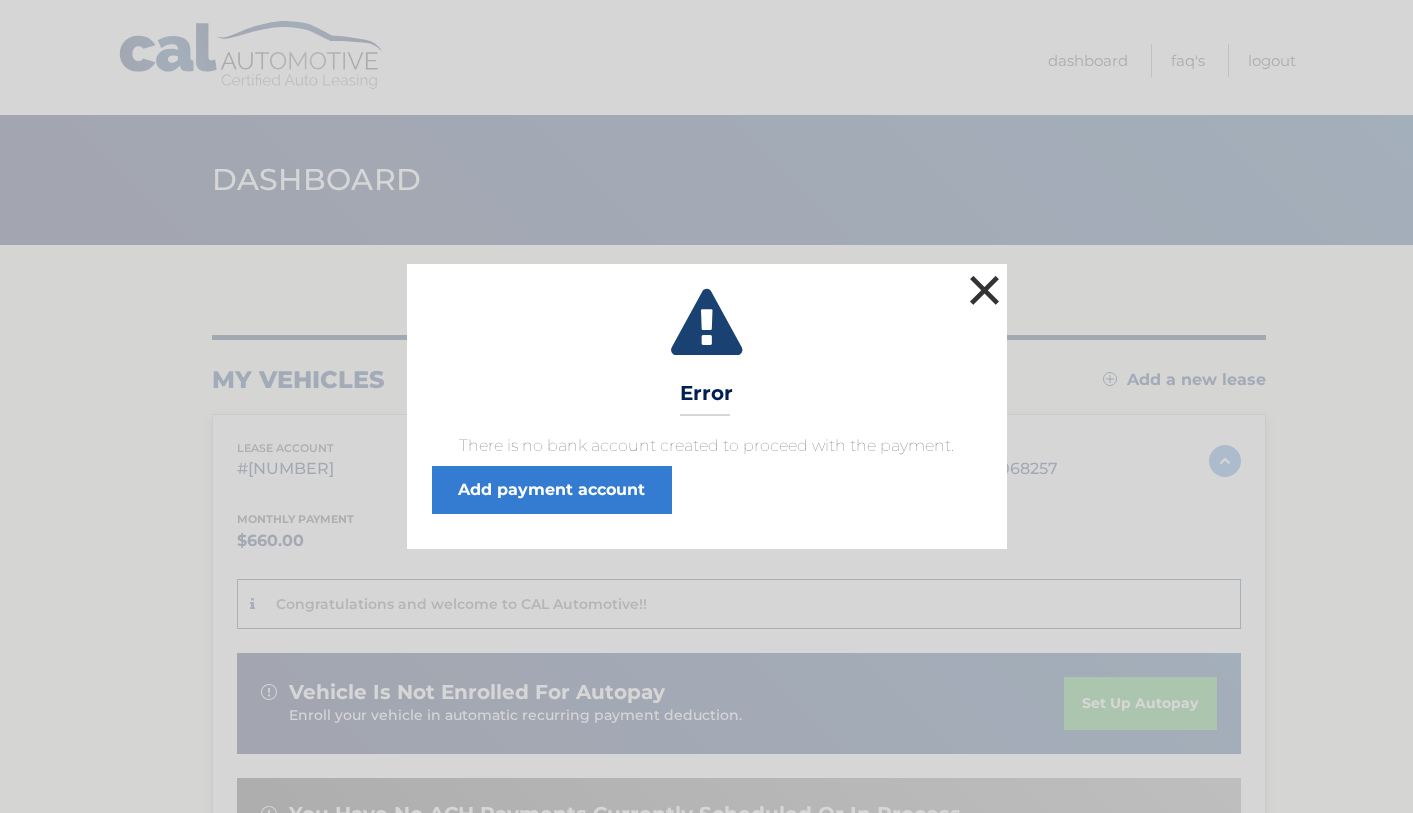 click on "×" at bounding box center (985, 290) 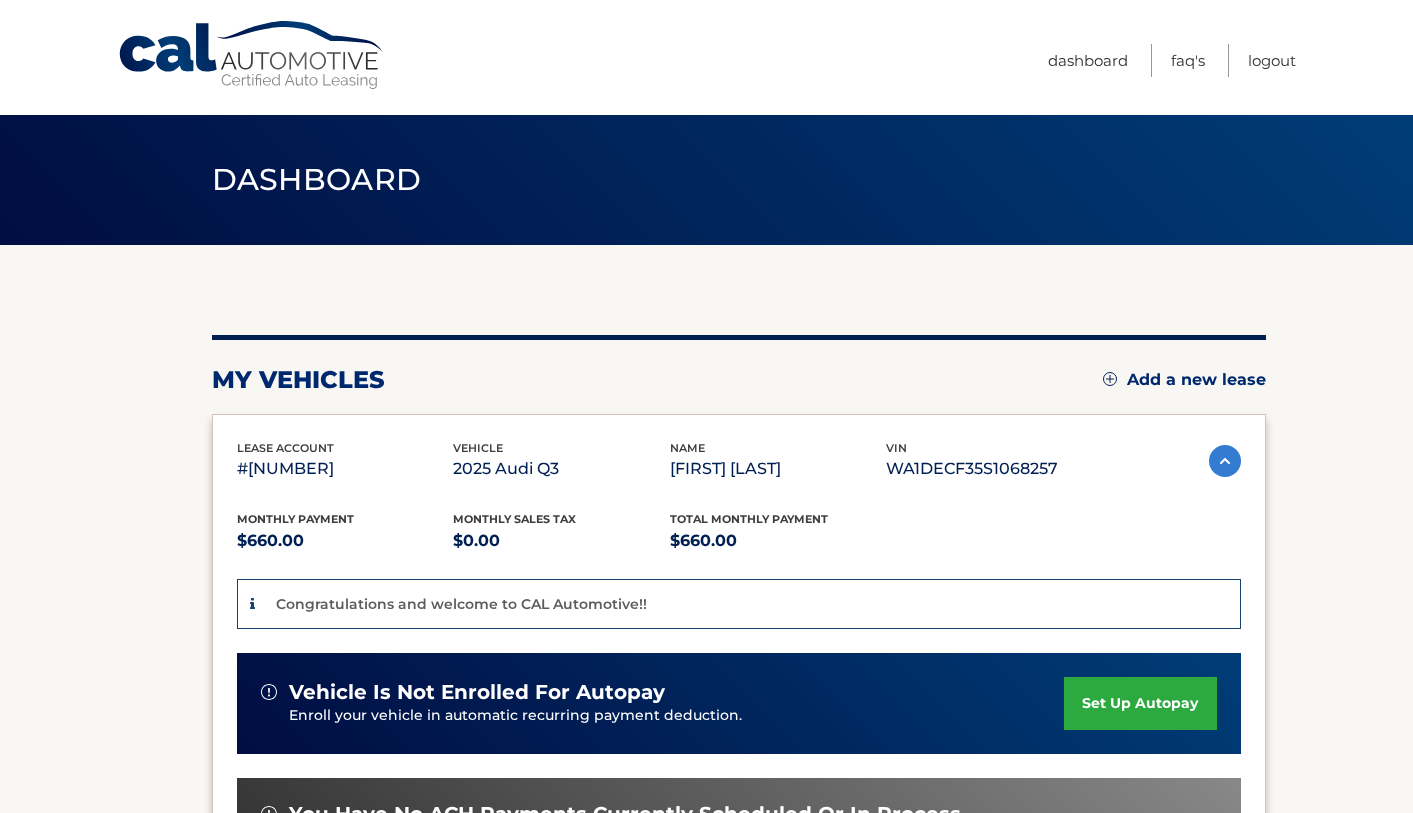 click on "set up autopay" at bounding box center (1140, 703) 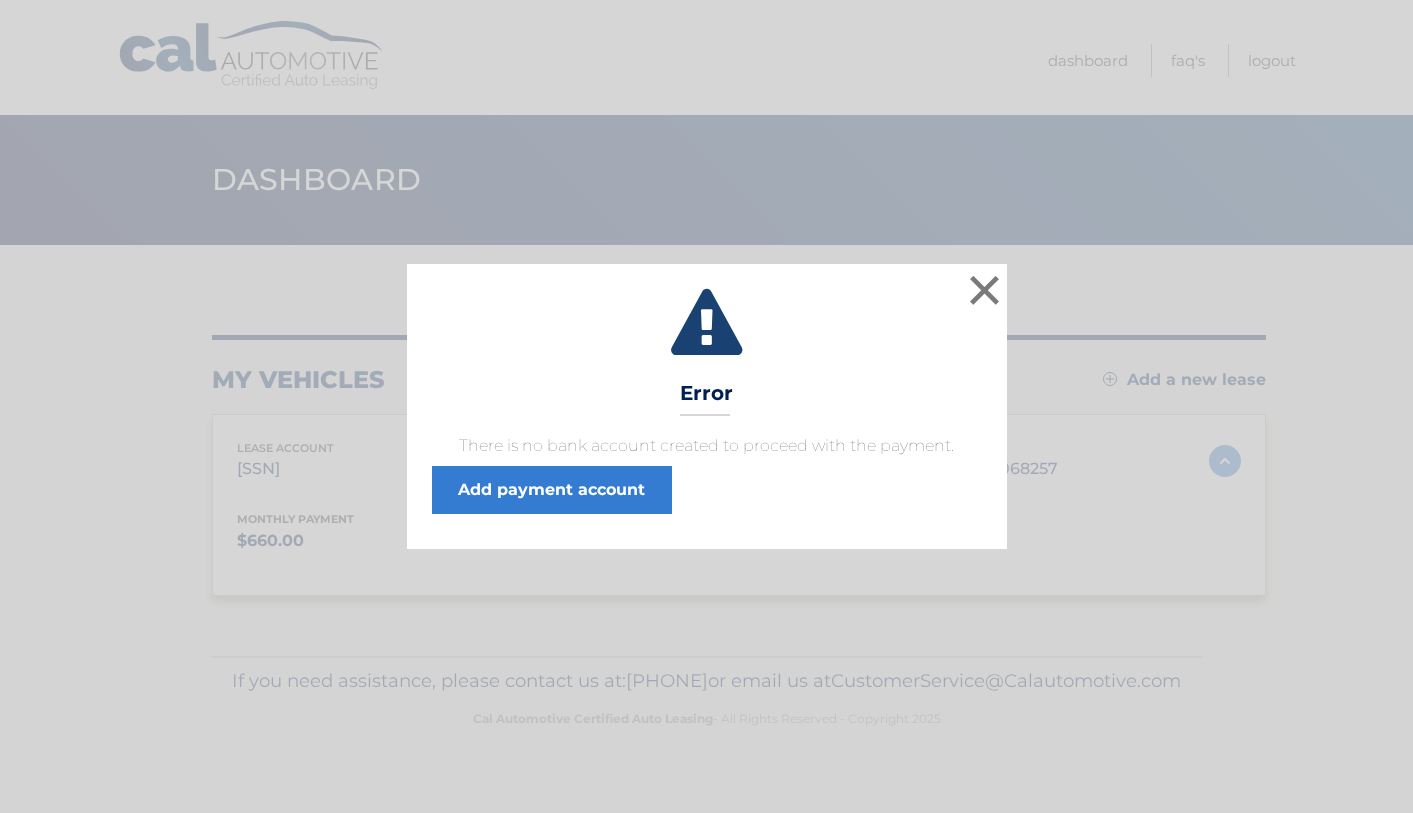 scroll, scrollTop: 0, scrollLeft: 0, axis: both 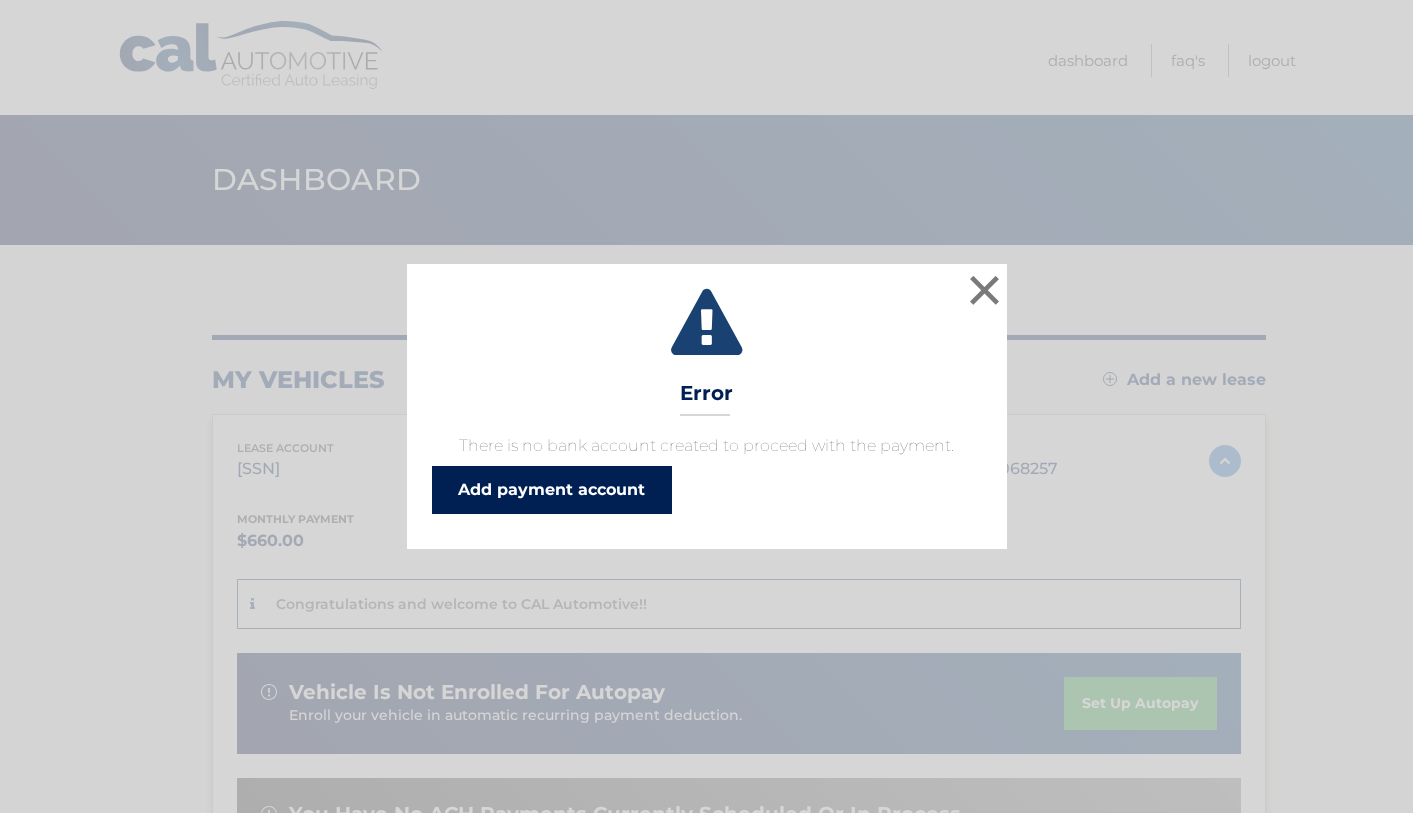 click on "Add payment account" at bounding box center (552, 490) 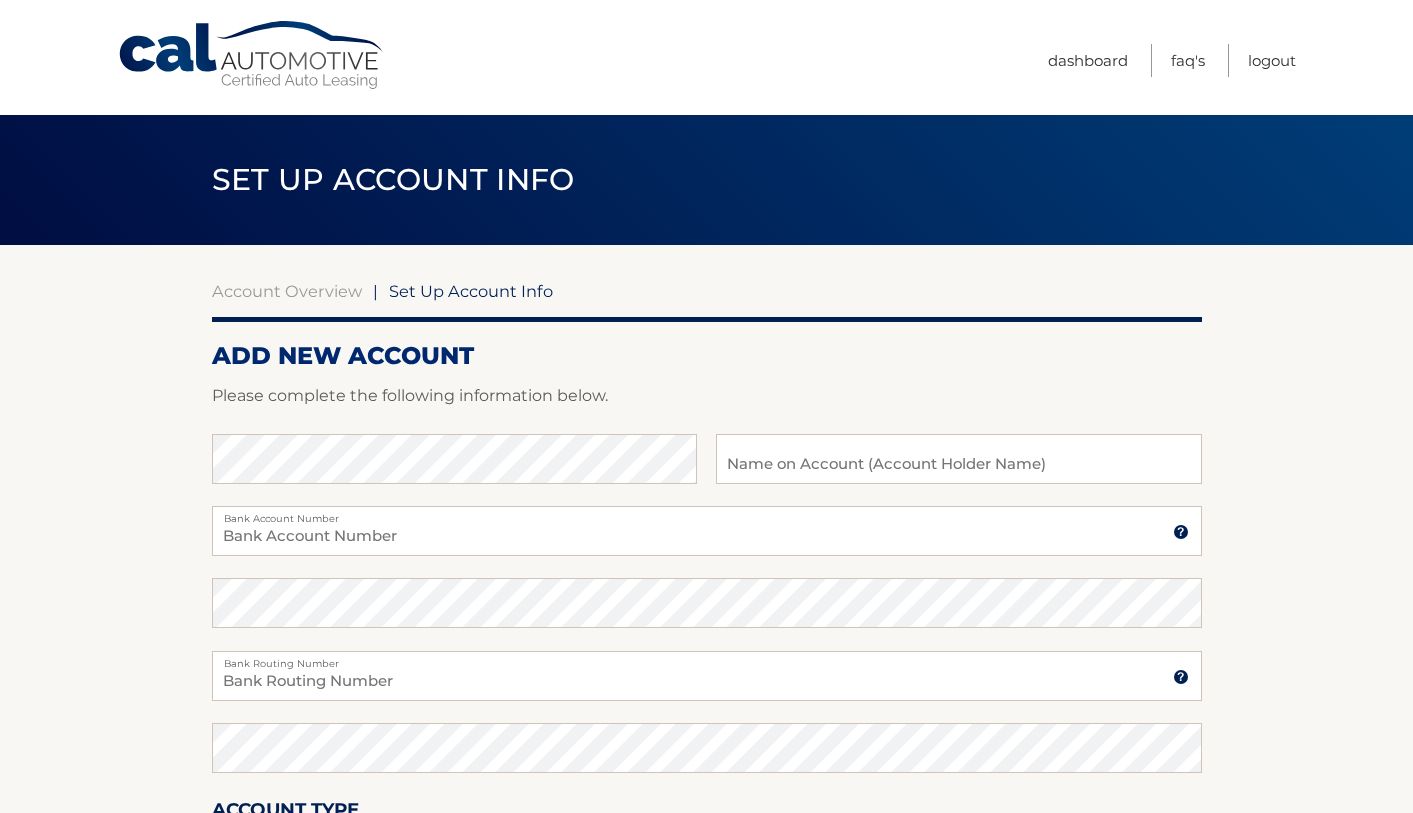 scroll, scrollTop: 0, scrollLeft: 0, axis: both 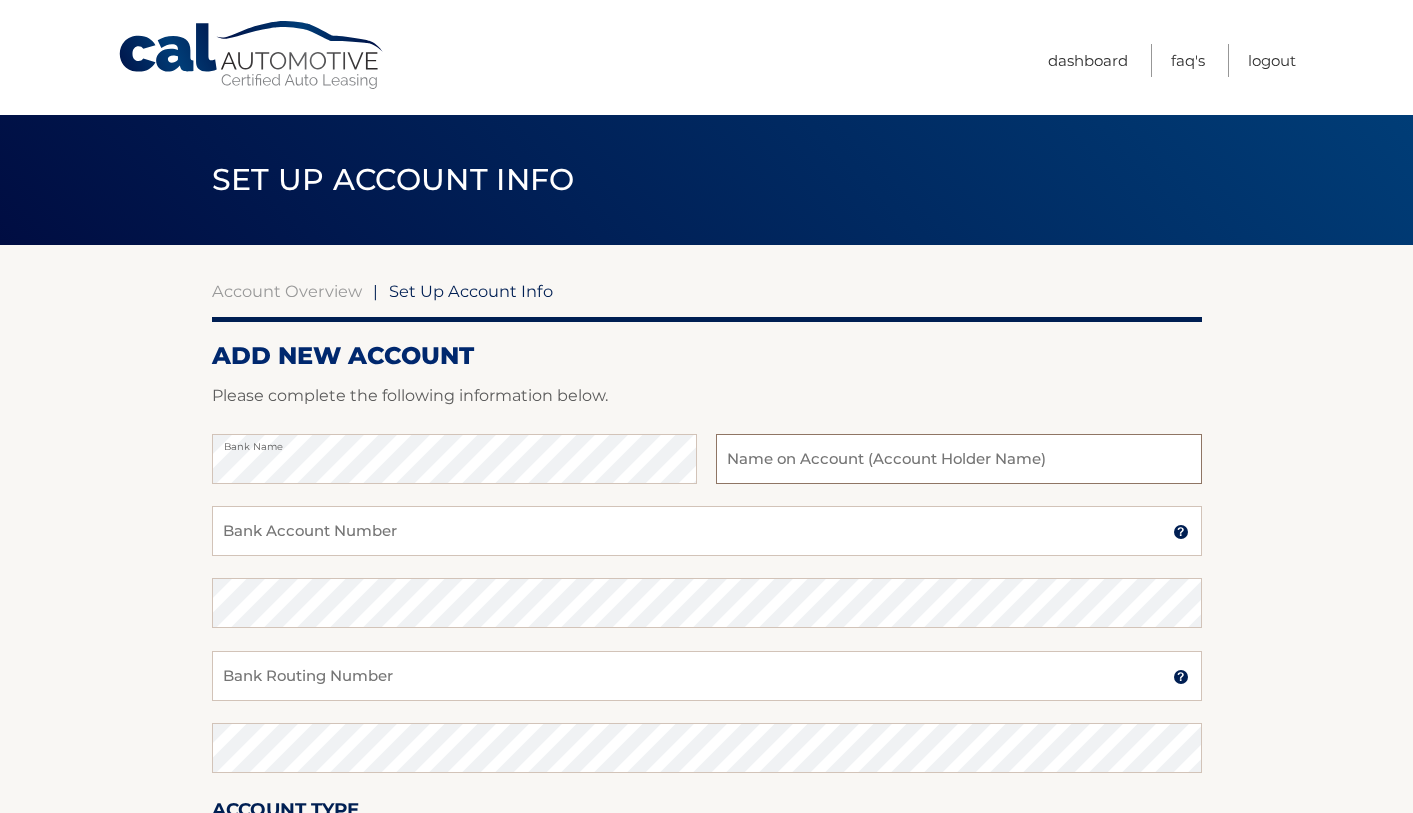 click at bounding box center [958, 459] 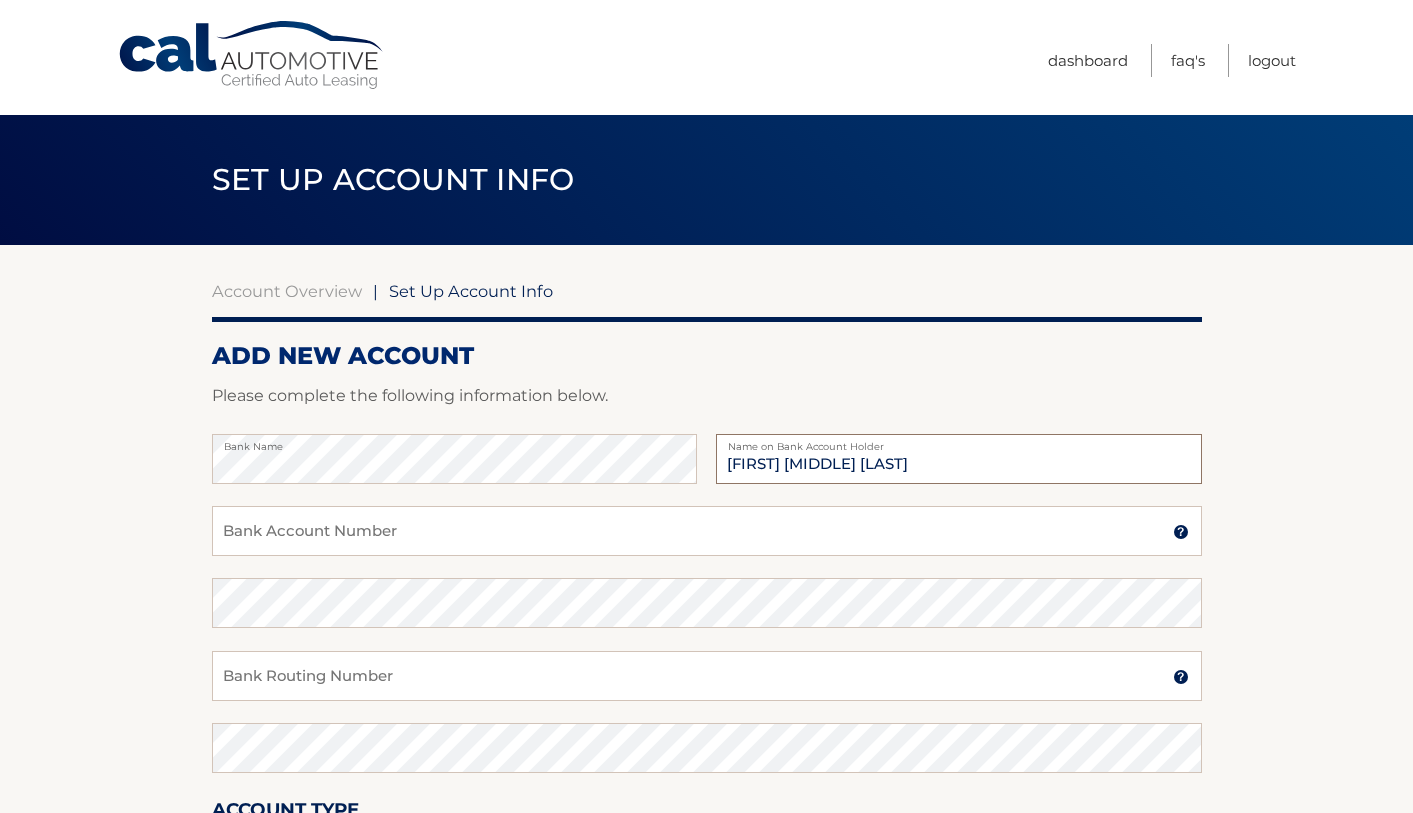 type on "[FIRST] [MIDDLE] [LAST]" 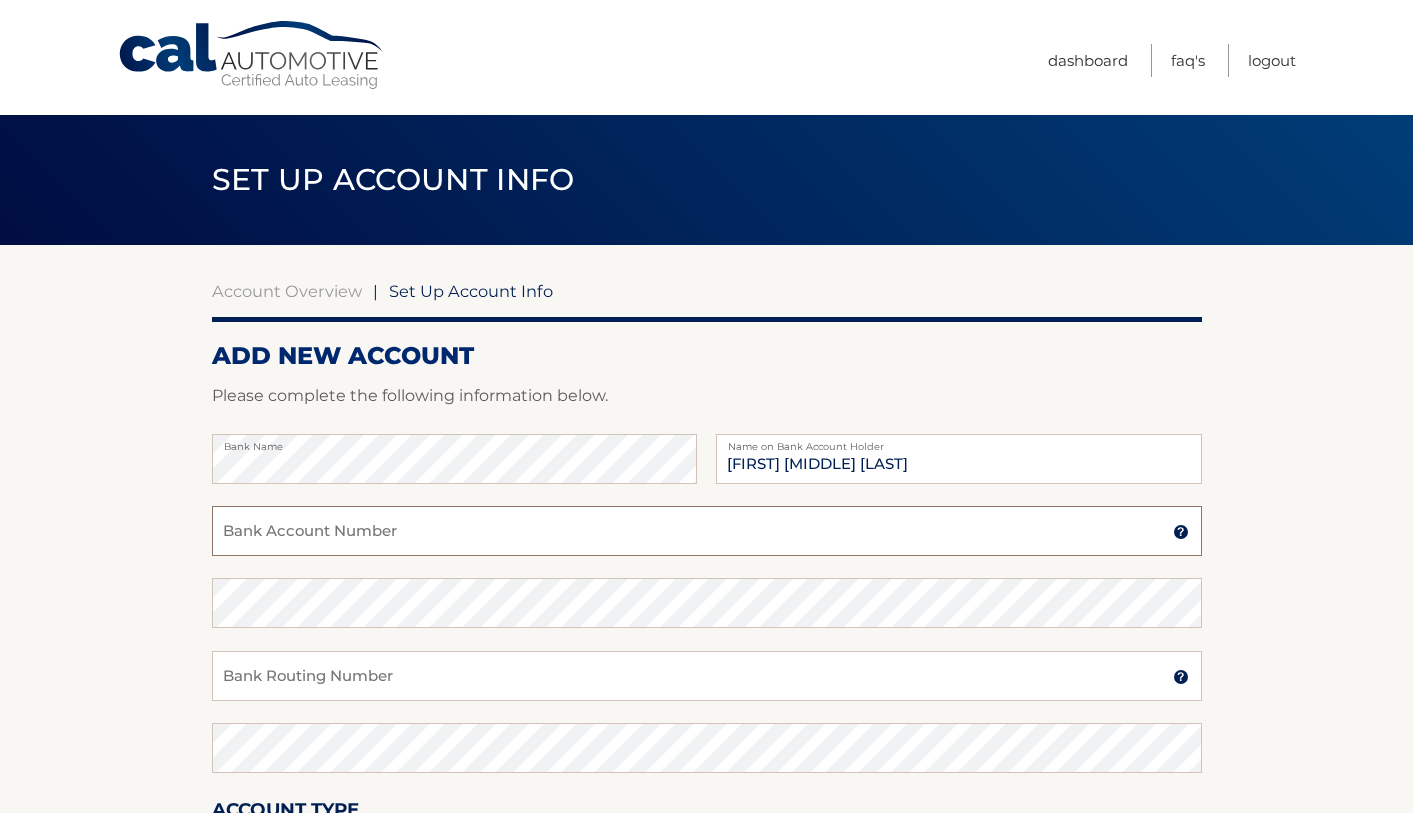 click on "Bank Account Number" at bounding box center (707, 531) 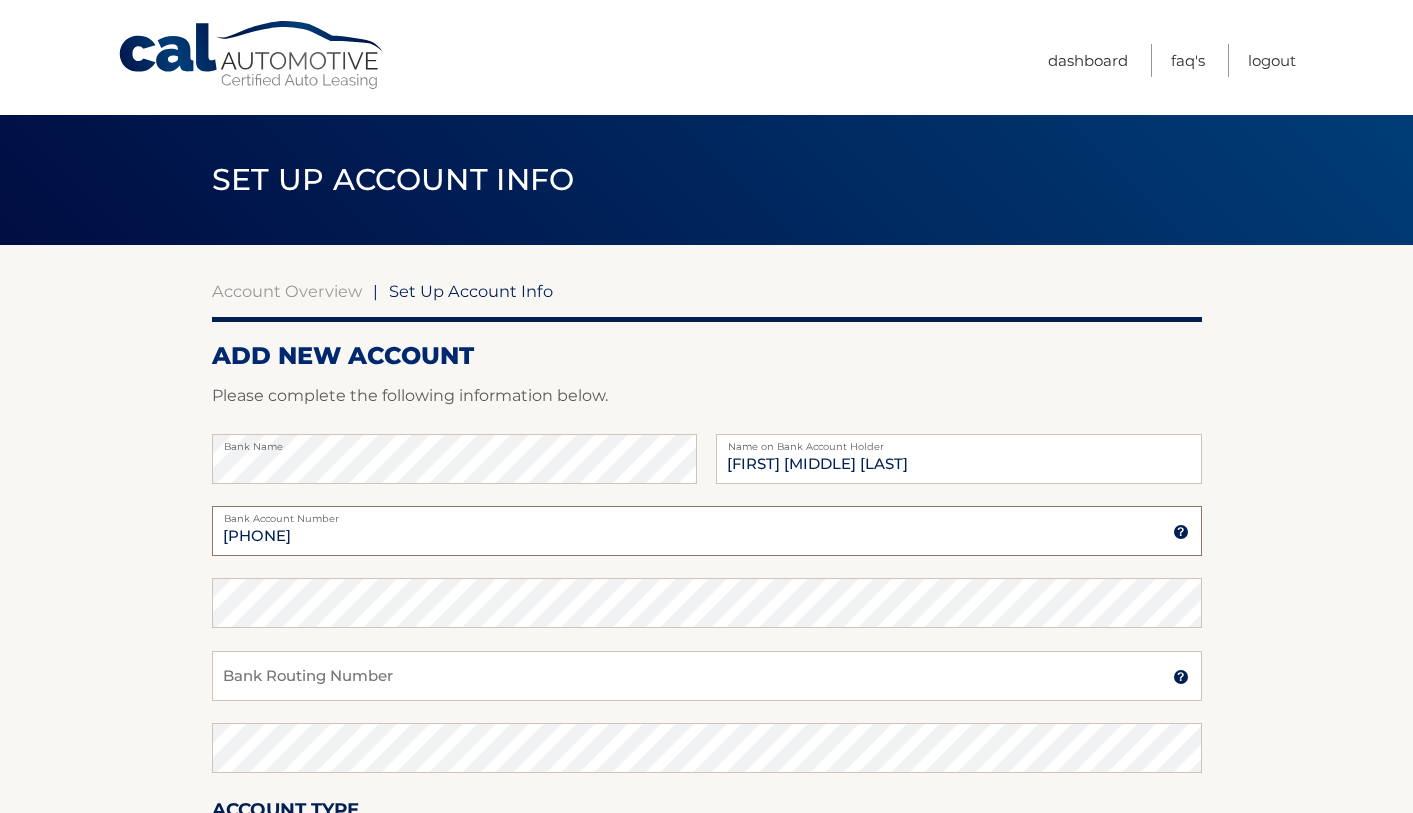 type on "[PHONE]" 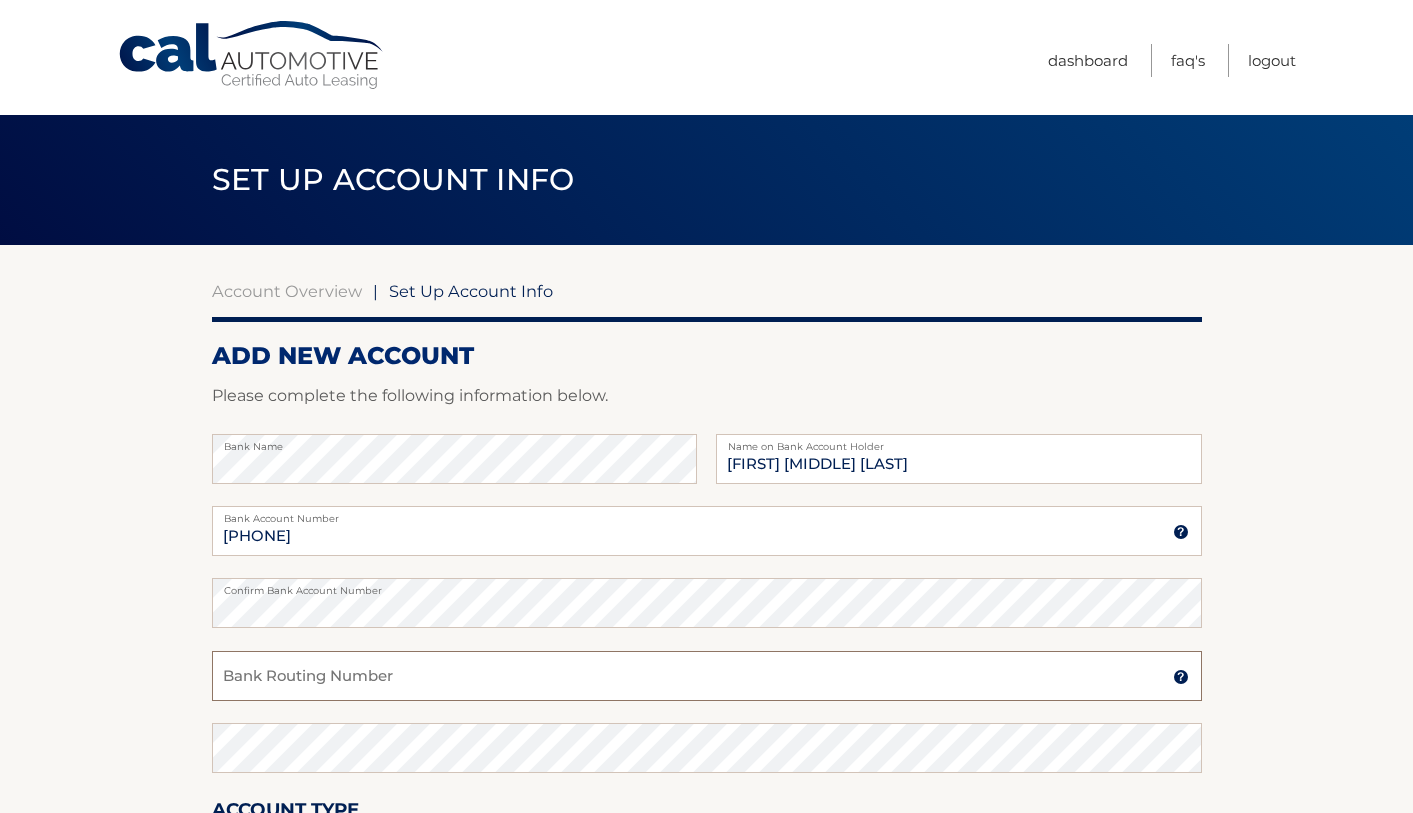 click on "Bank Routing Number" at bounding box center (707, 676) 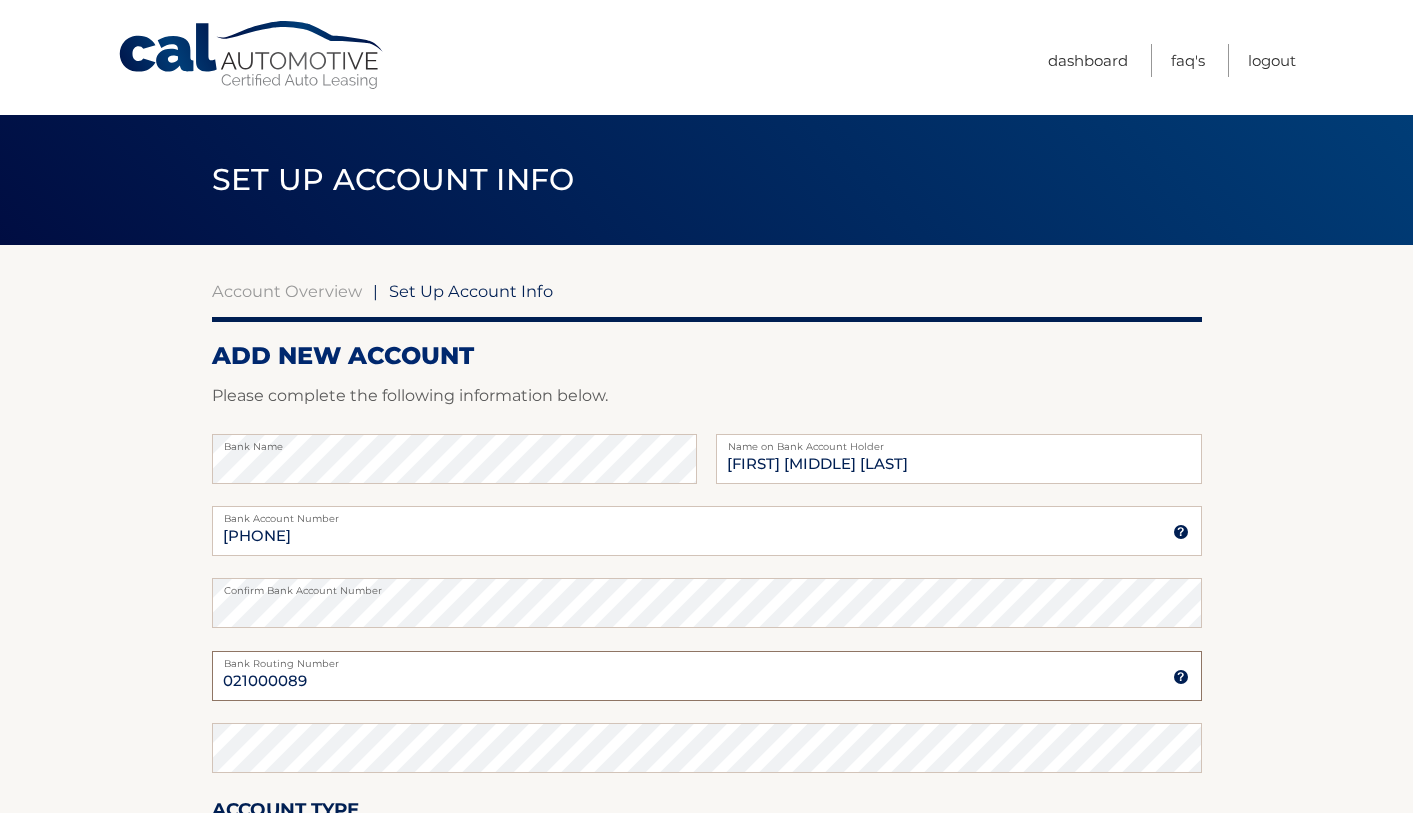 type on "021000089" 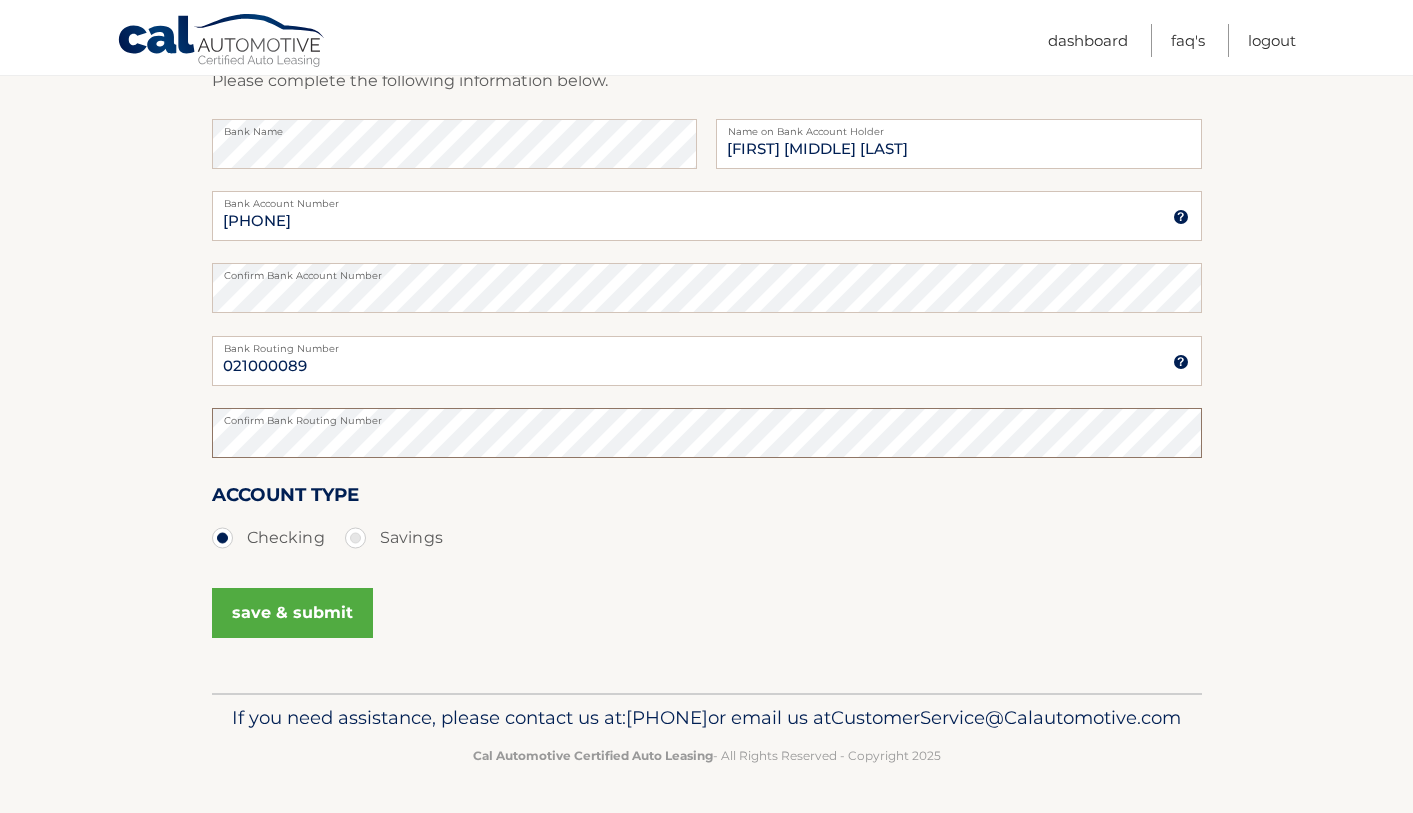 scroll, scrollTop: 344, scrollLeft: 0, axis: vertical 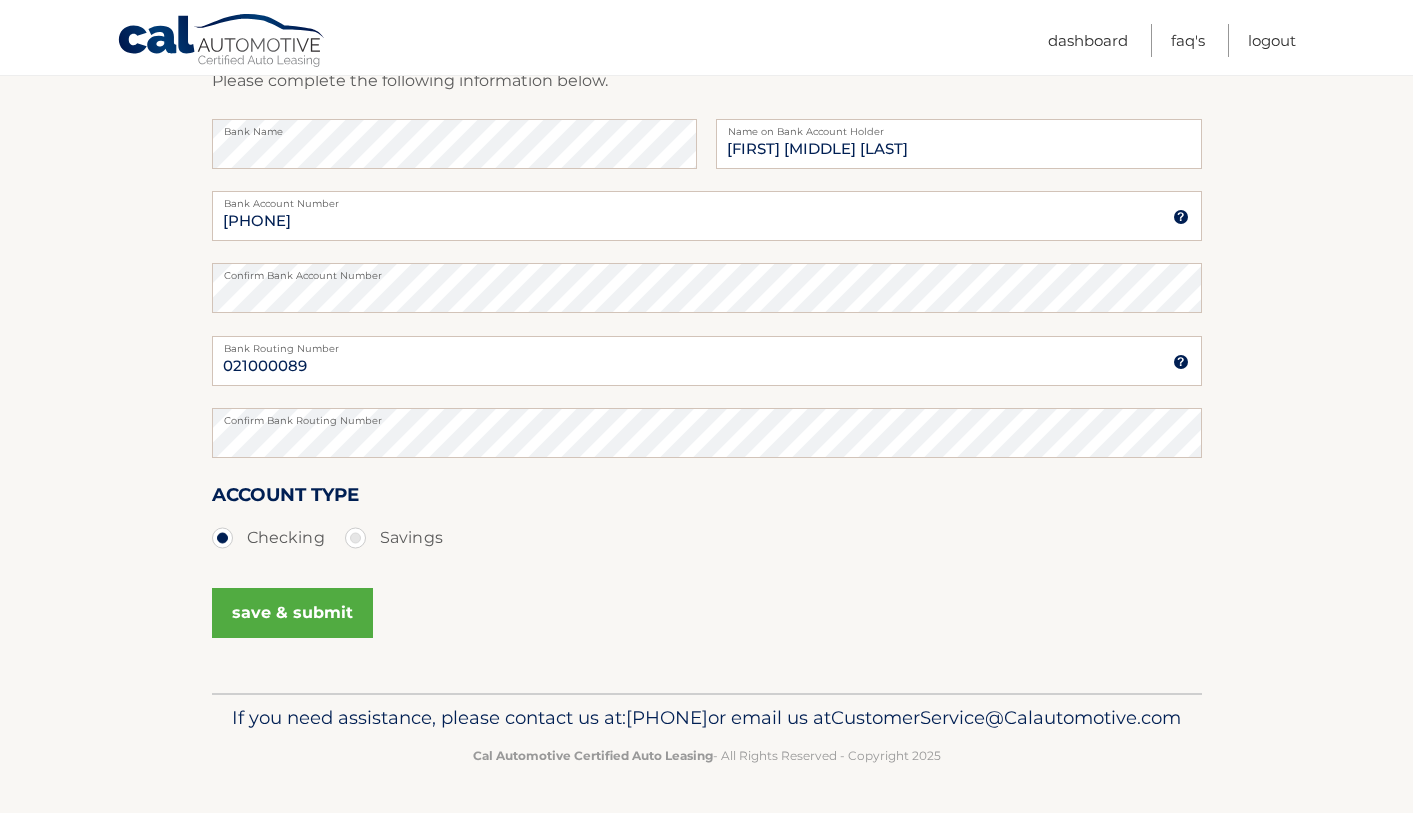 click on "save & submit" at bounding box center [292, 613] 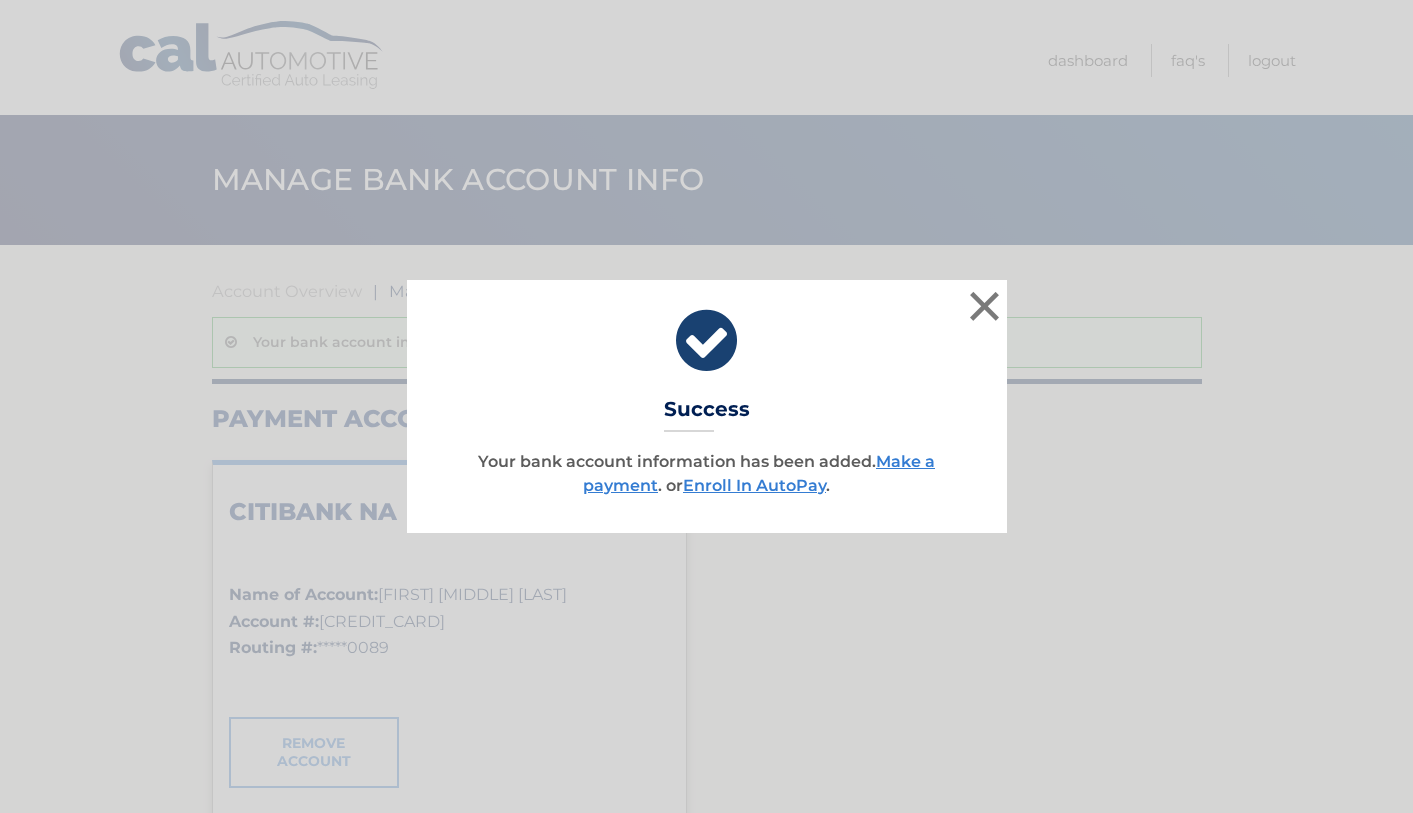 scroll, scrollTop: 0, scrollLeft: 0, axis: both 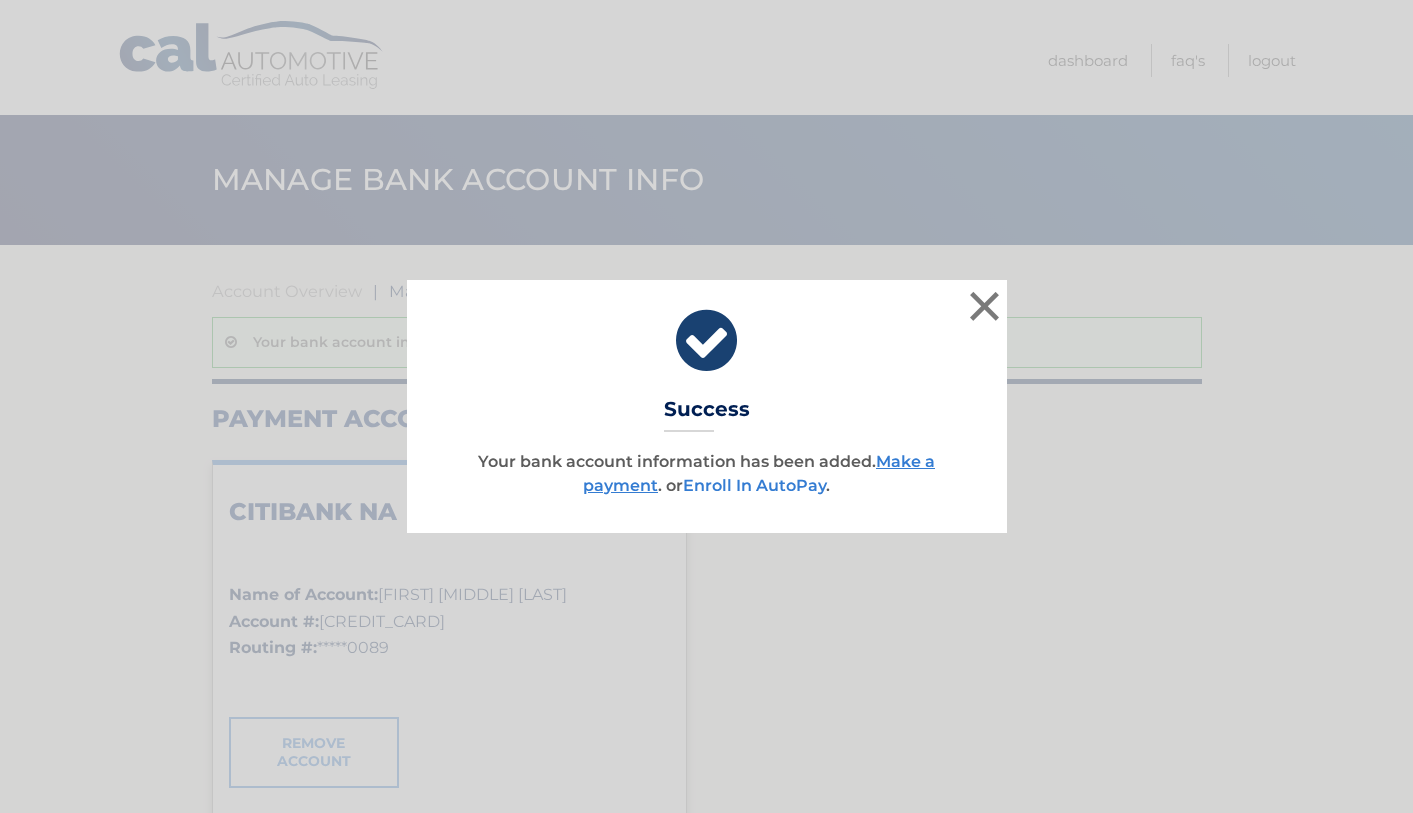 click on "Enroll In AutoPay" at bounding box center [754, 485] 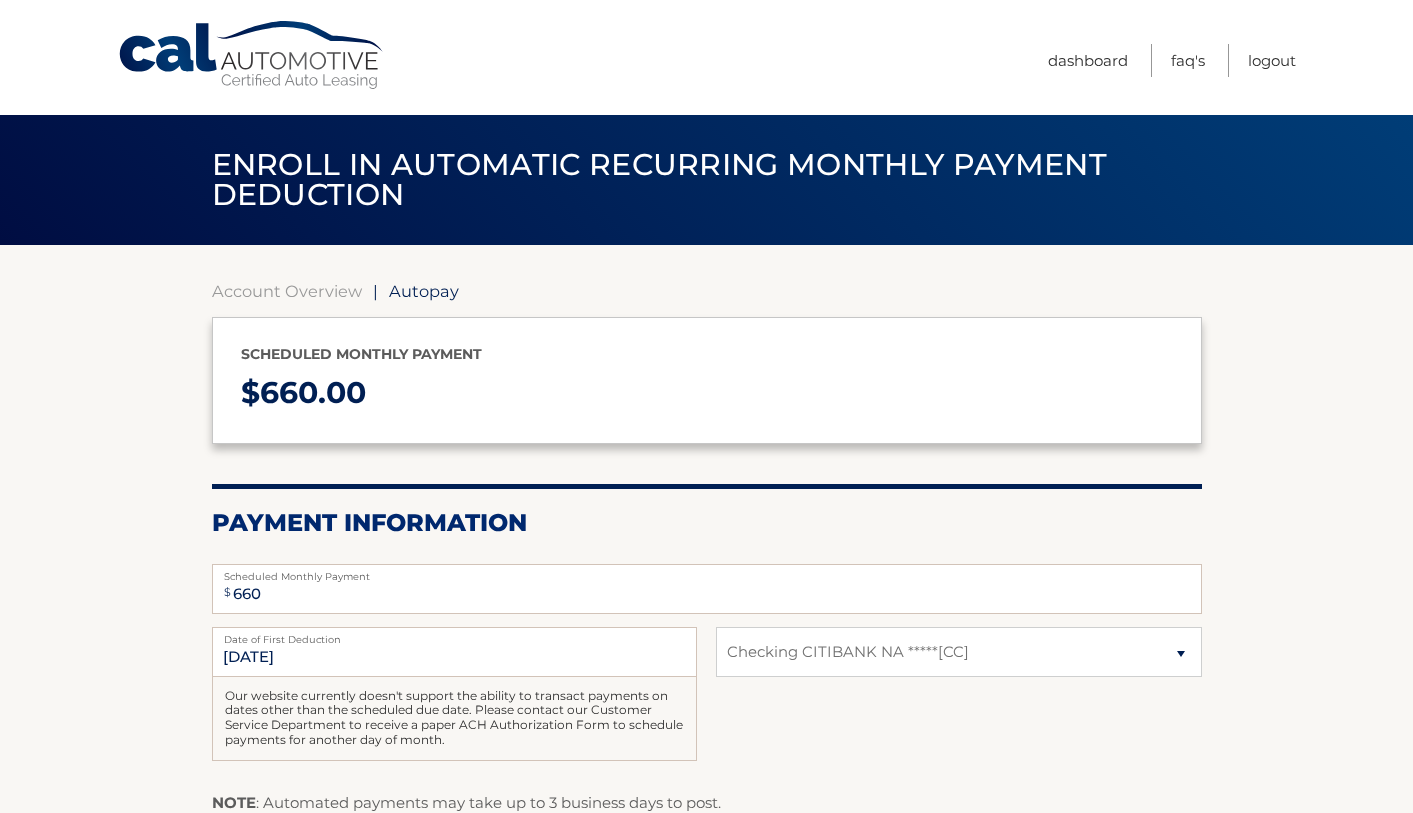select on "ZmI3ODZlNmEtODI1Ny00ZDdiLWE4ZWMtN2Q5OWE2NmM1ODI0" 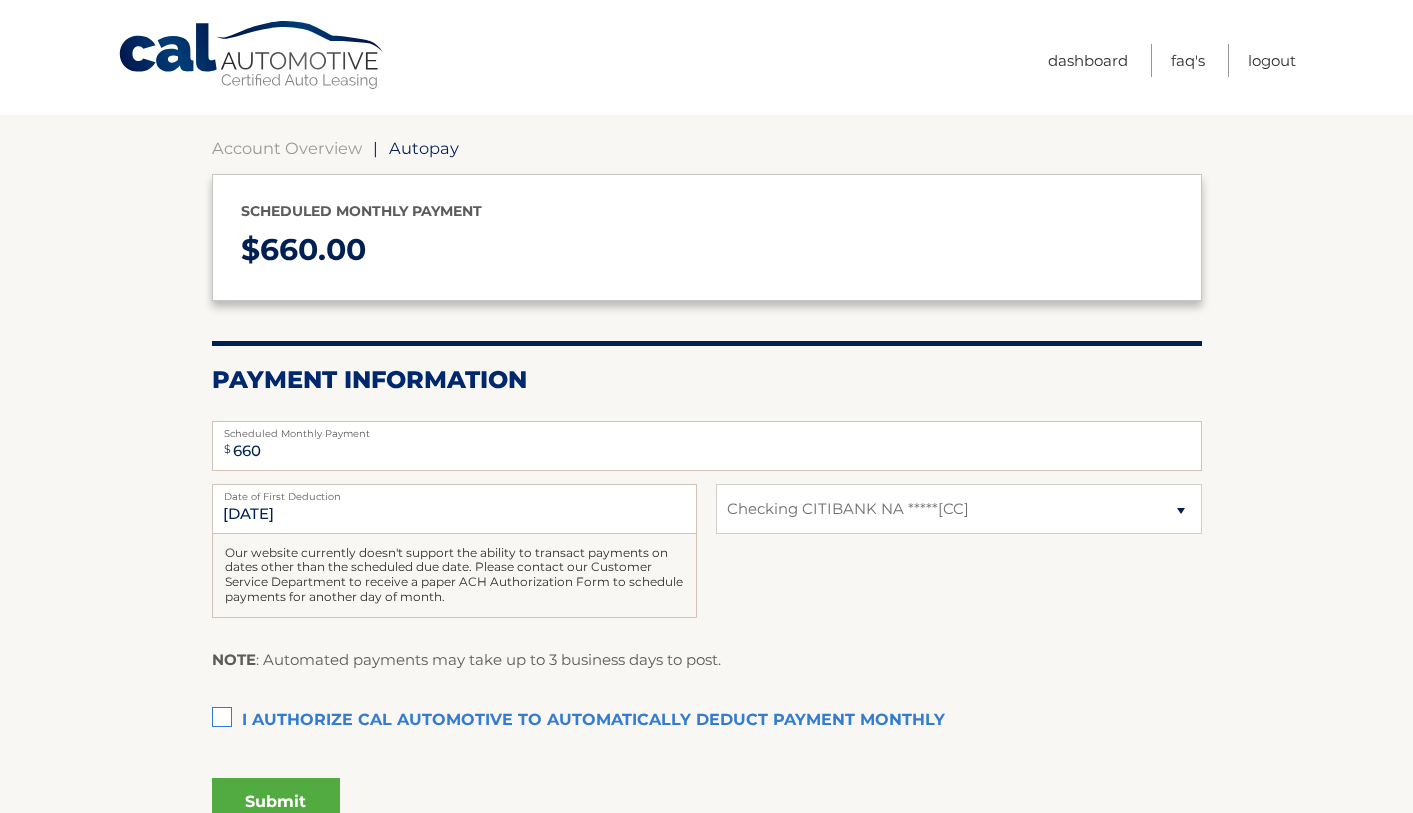 scroll, scrollTop: 150, scrollLeft: 0, axis: vertical 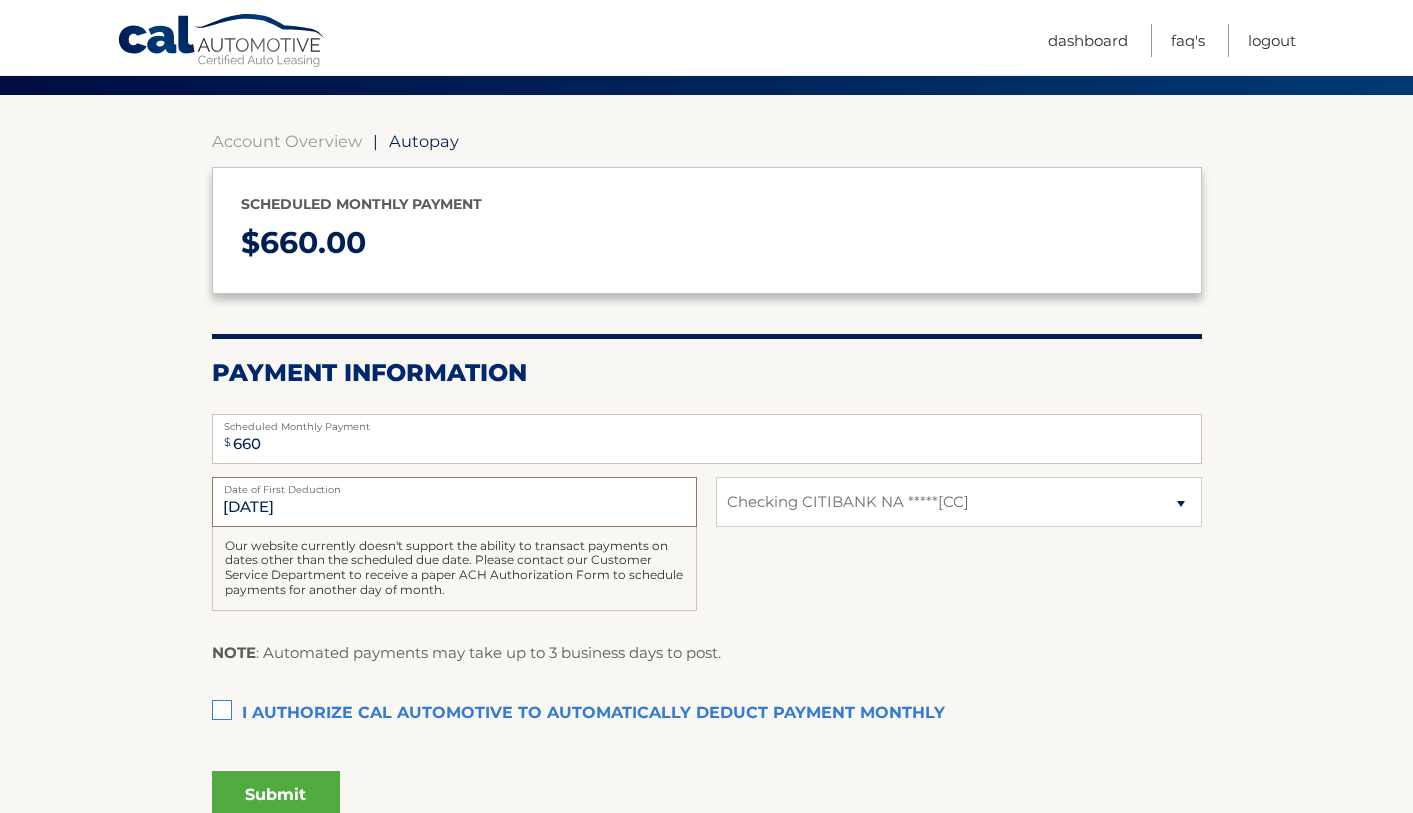 click on "[DATE]" at bounding box center [454, 502] 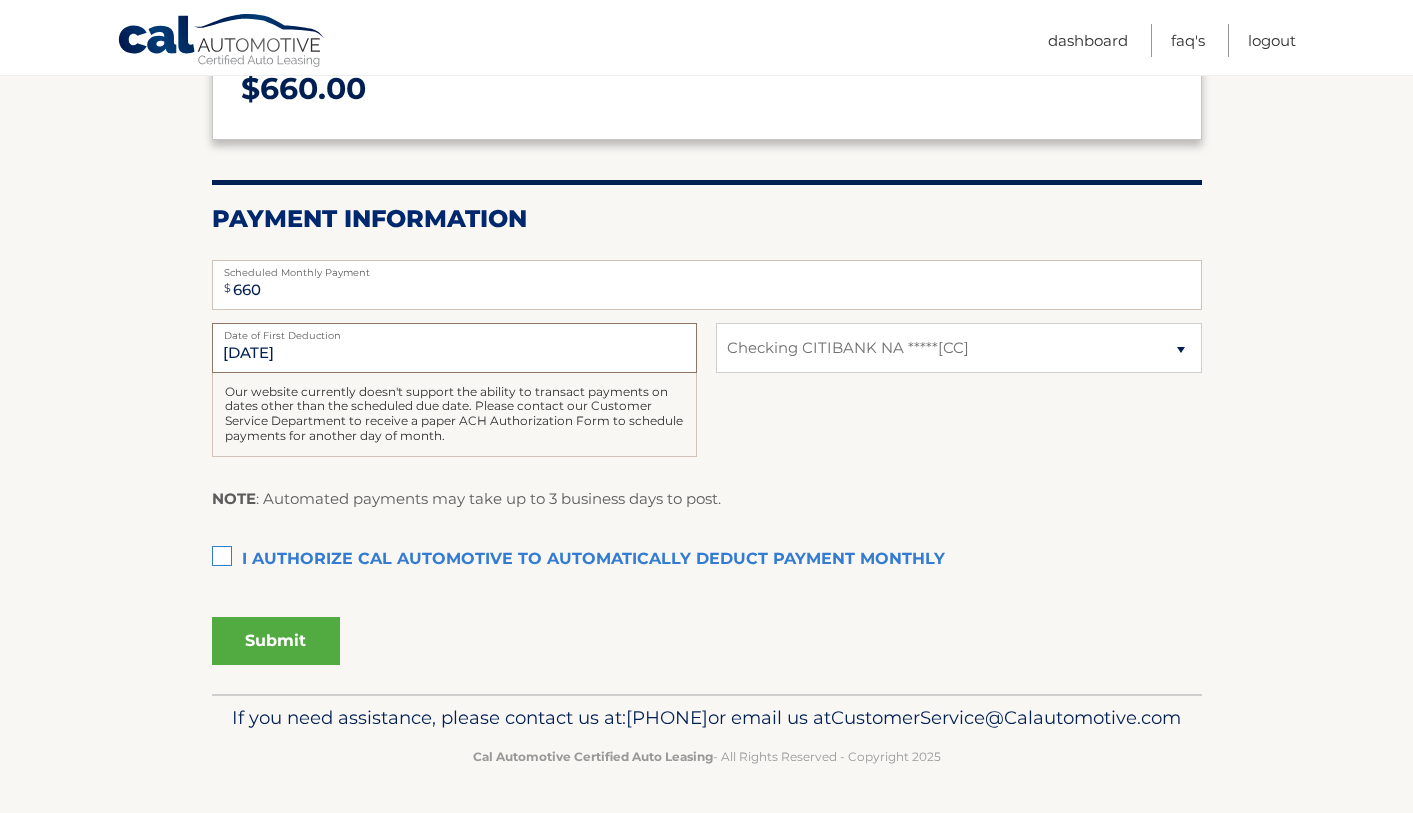 scroll, scrollTop: 318, scrollLeft: 0, axis: vertical 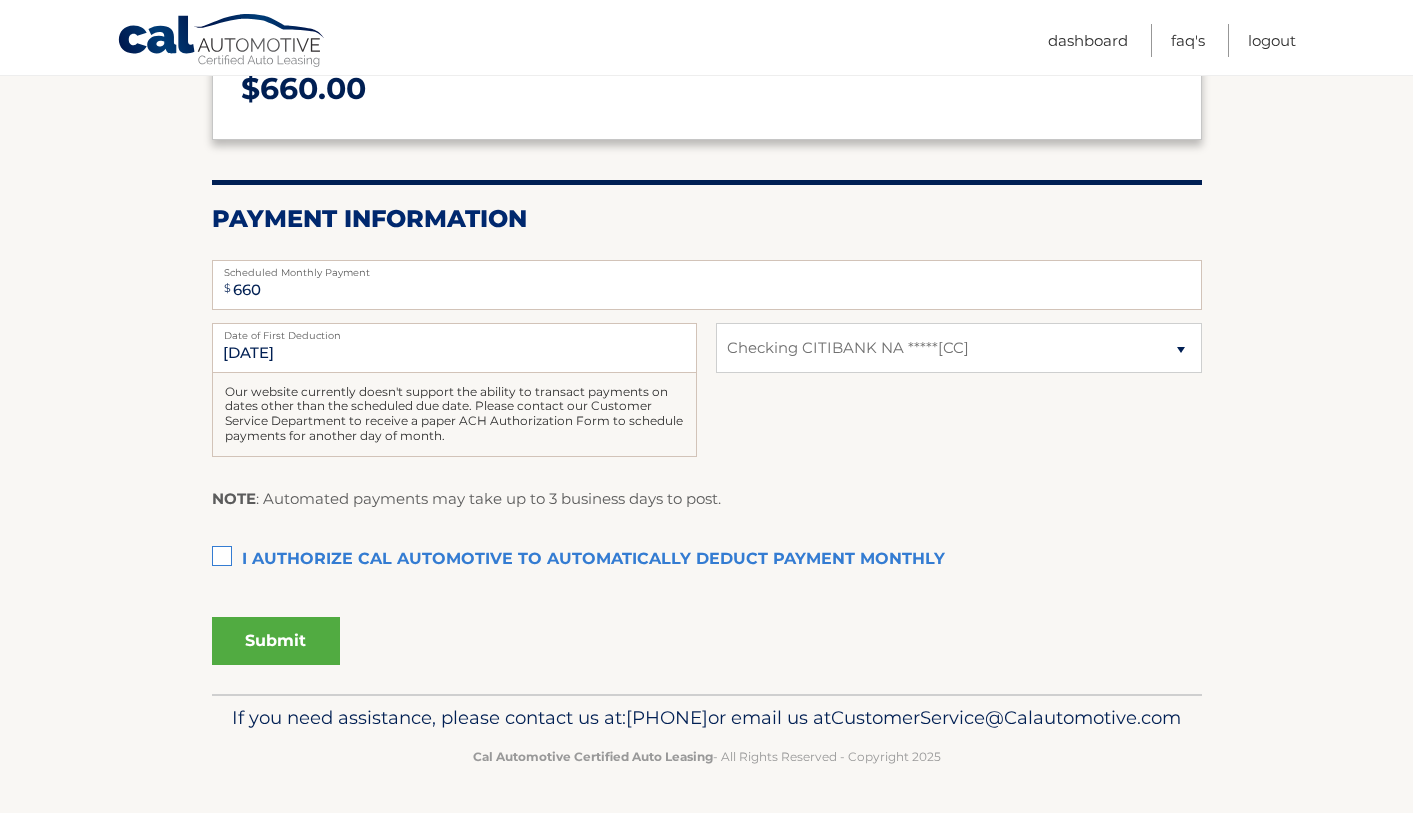 click on "NOTE : Automated payments may take up to 3 business days to post." at bounding box center [707, 506] 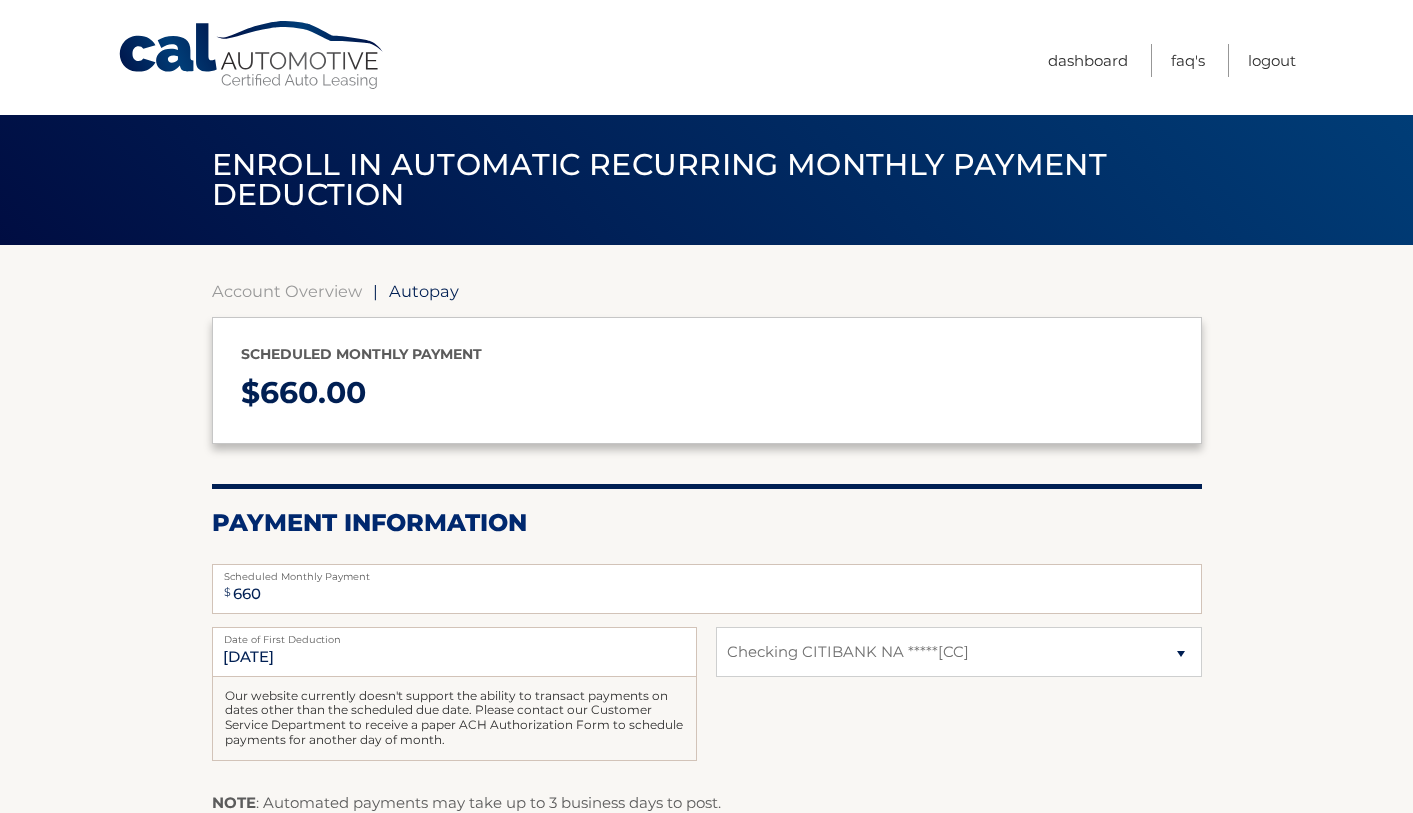 scroll, scrollTop: 0, scrollLeft: 0, axis: both 